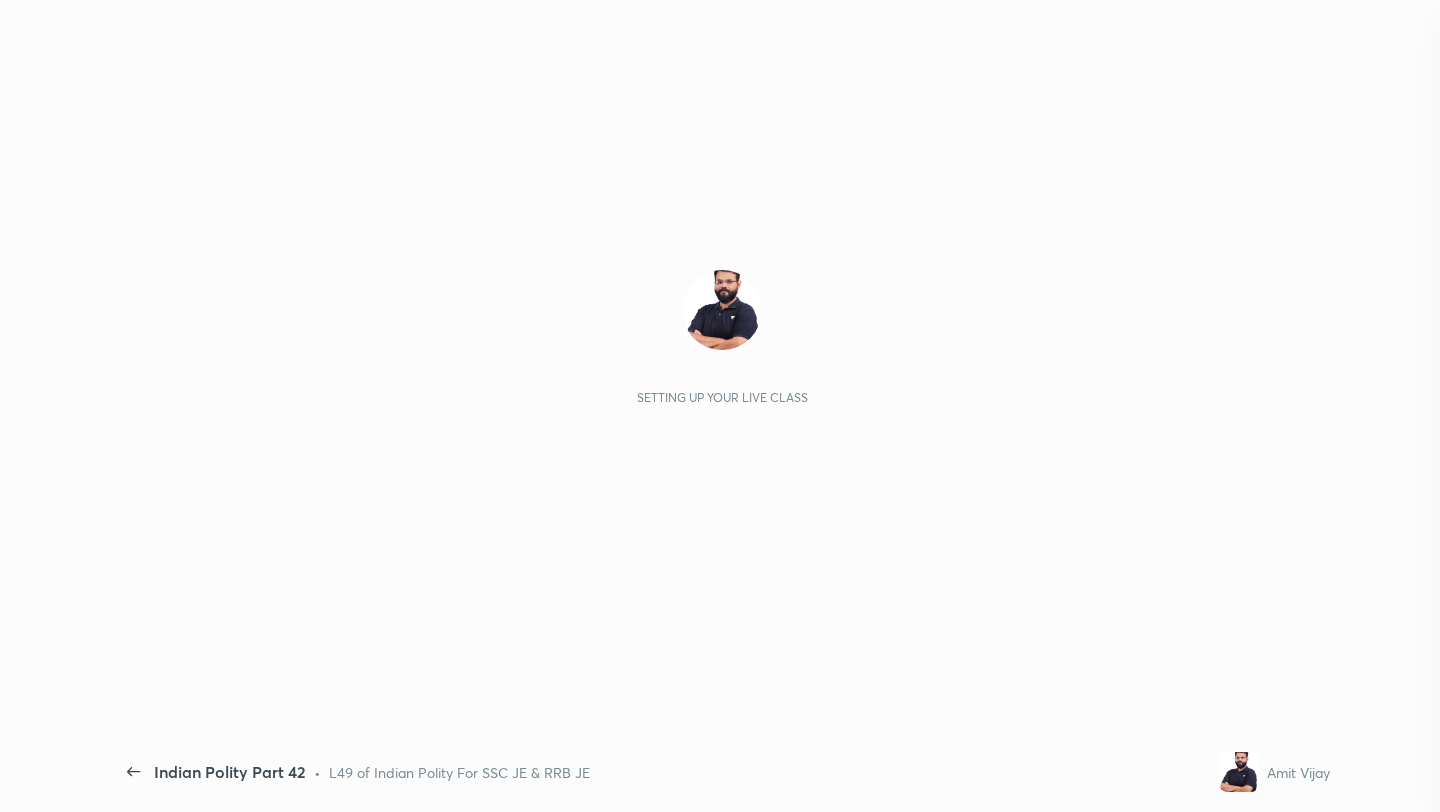 scroll, scrollTop: 0, scrollLeft: 0, axis: both 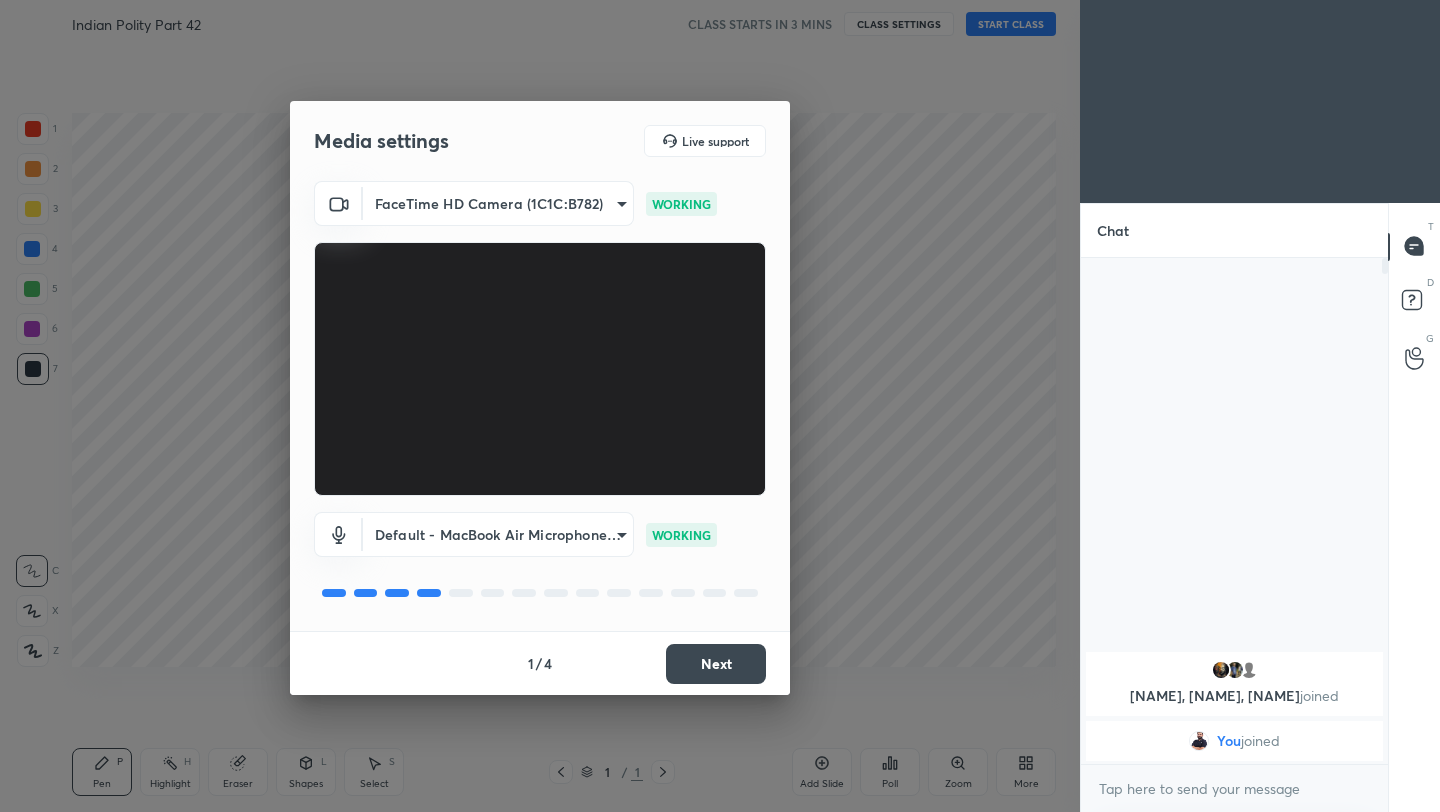 click on "Next" at bounding box center [716, 664] 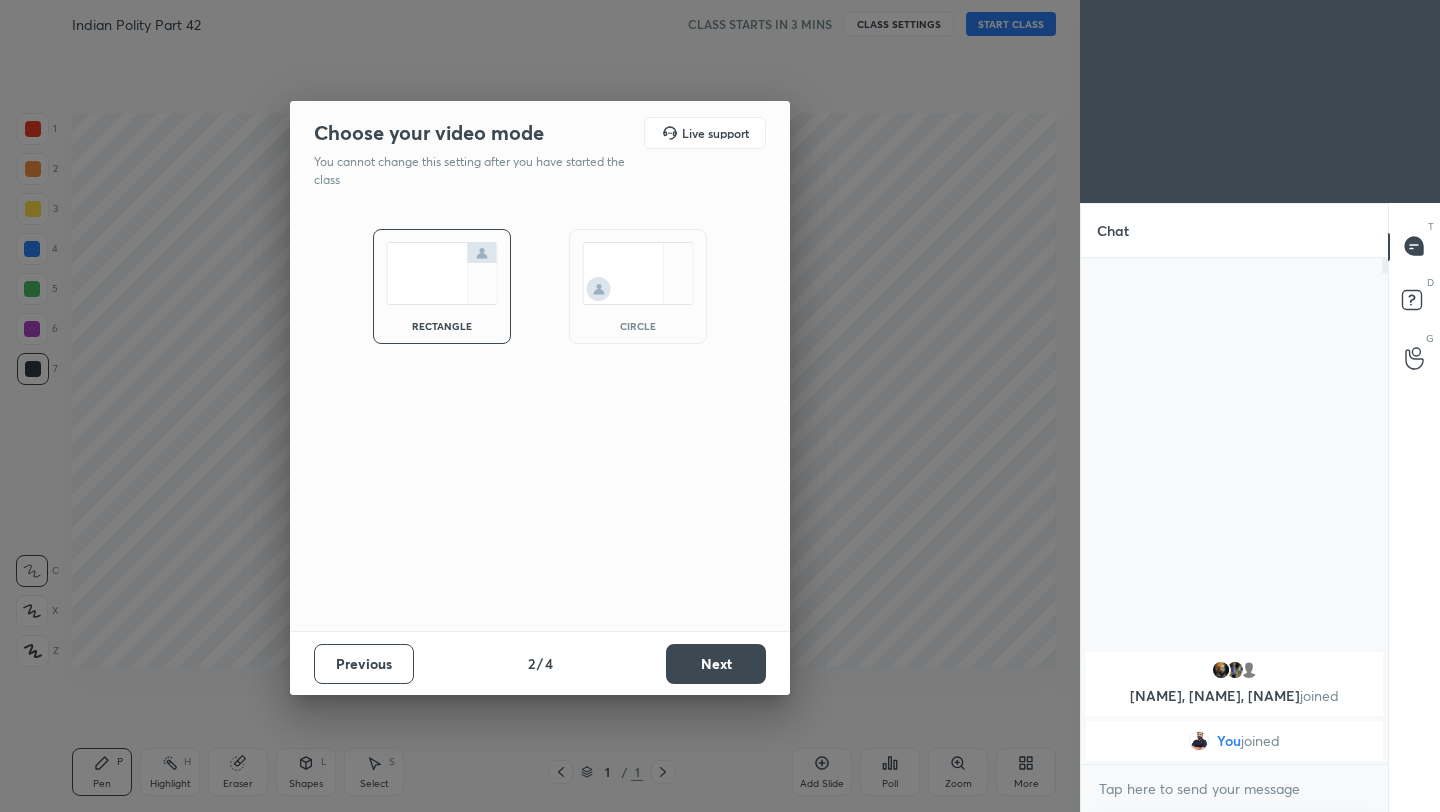 click on "Next" at bounding box center (716, 664) 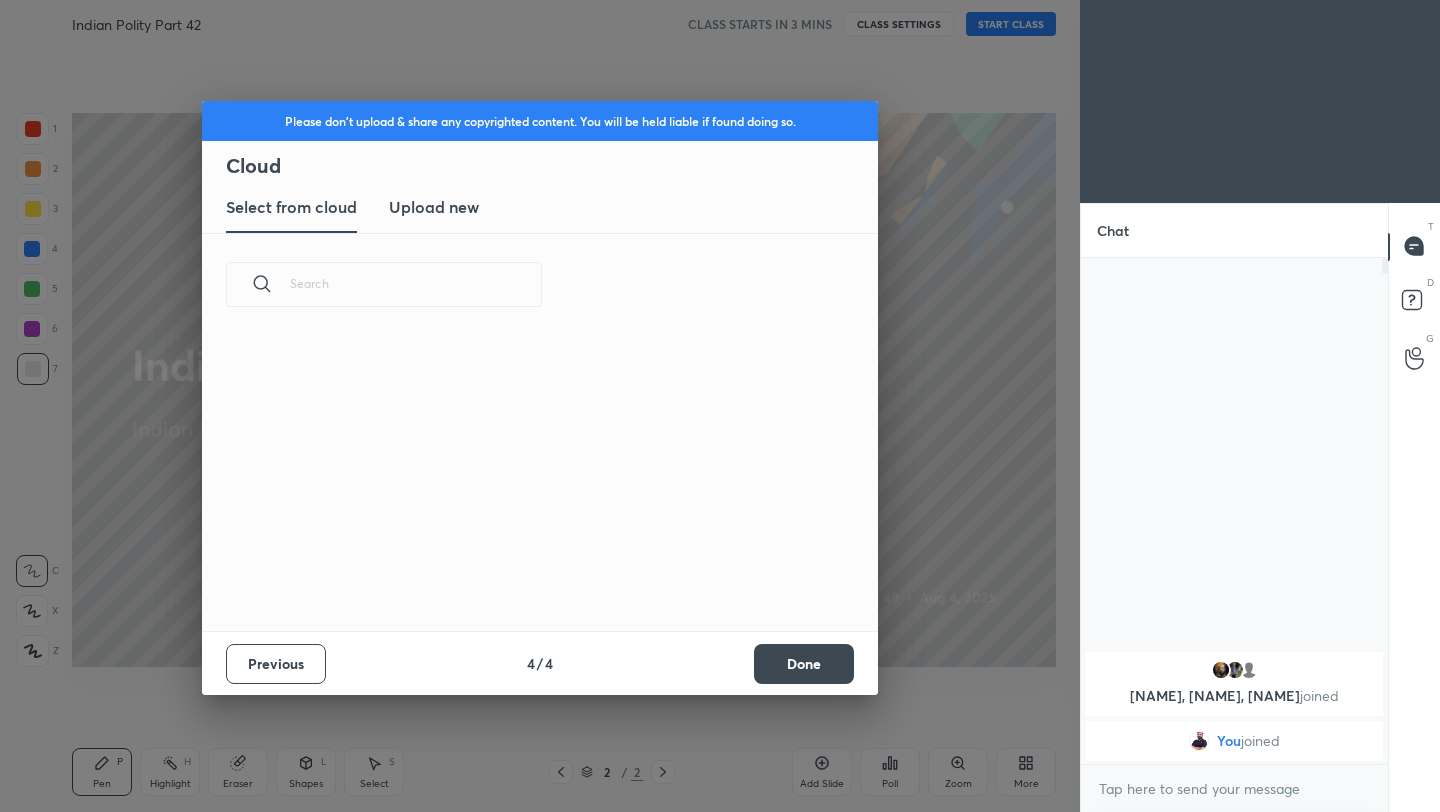 scroll, scrollTop: 7, scrollLeft: 11, axis: both 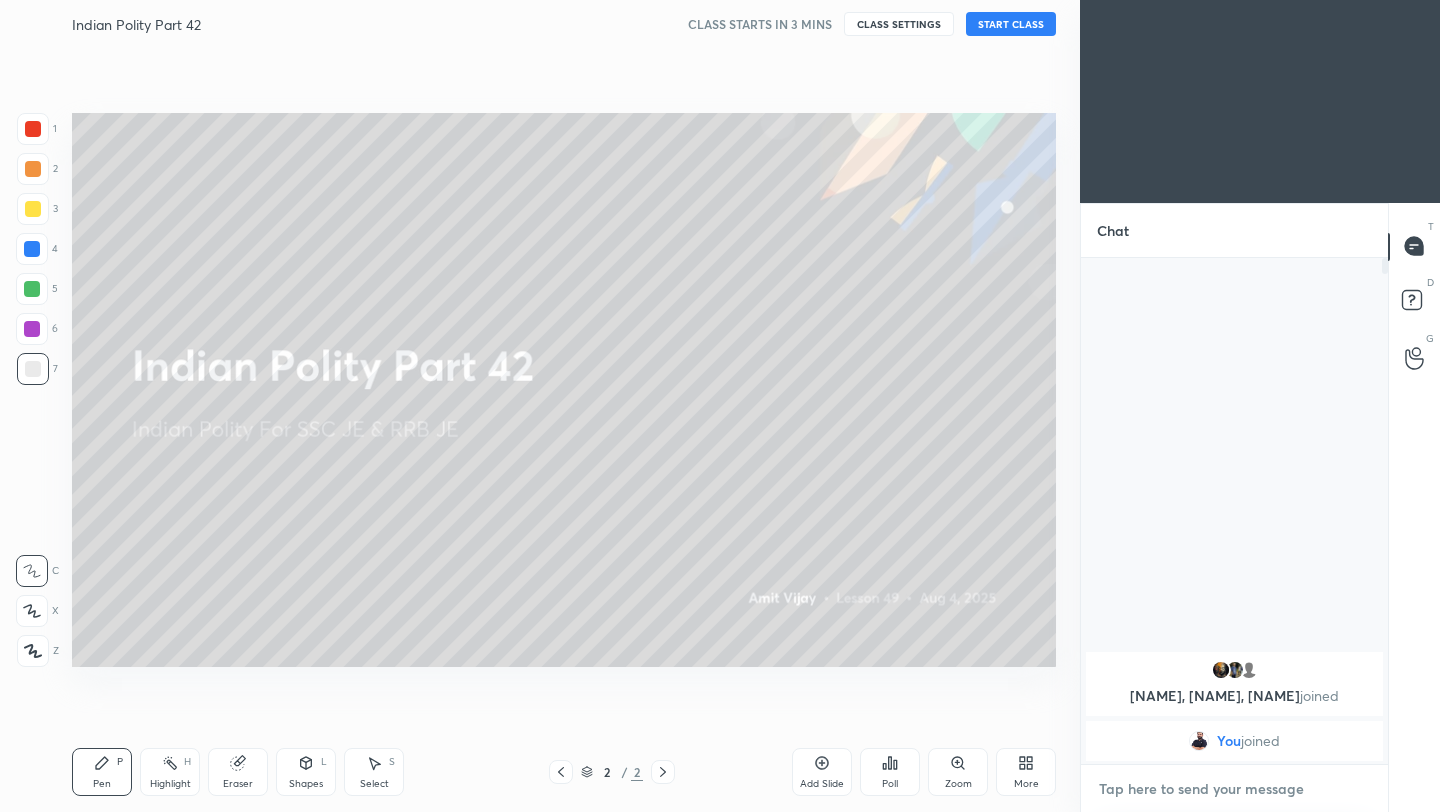 type on "x" 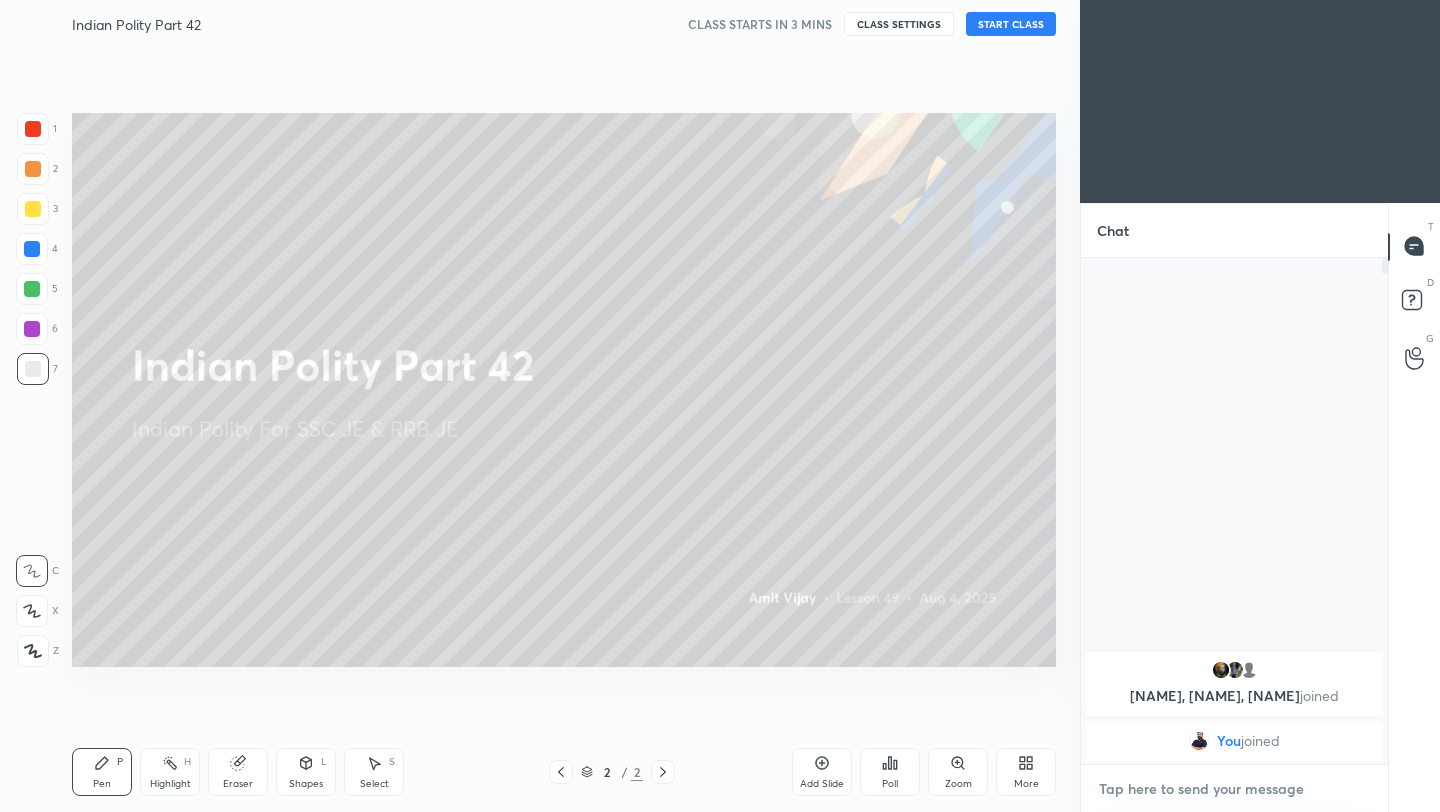 paste on "https://t.me/Amitvijaygs007" 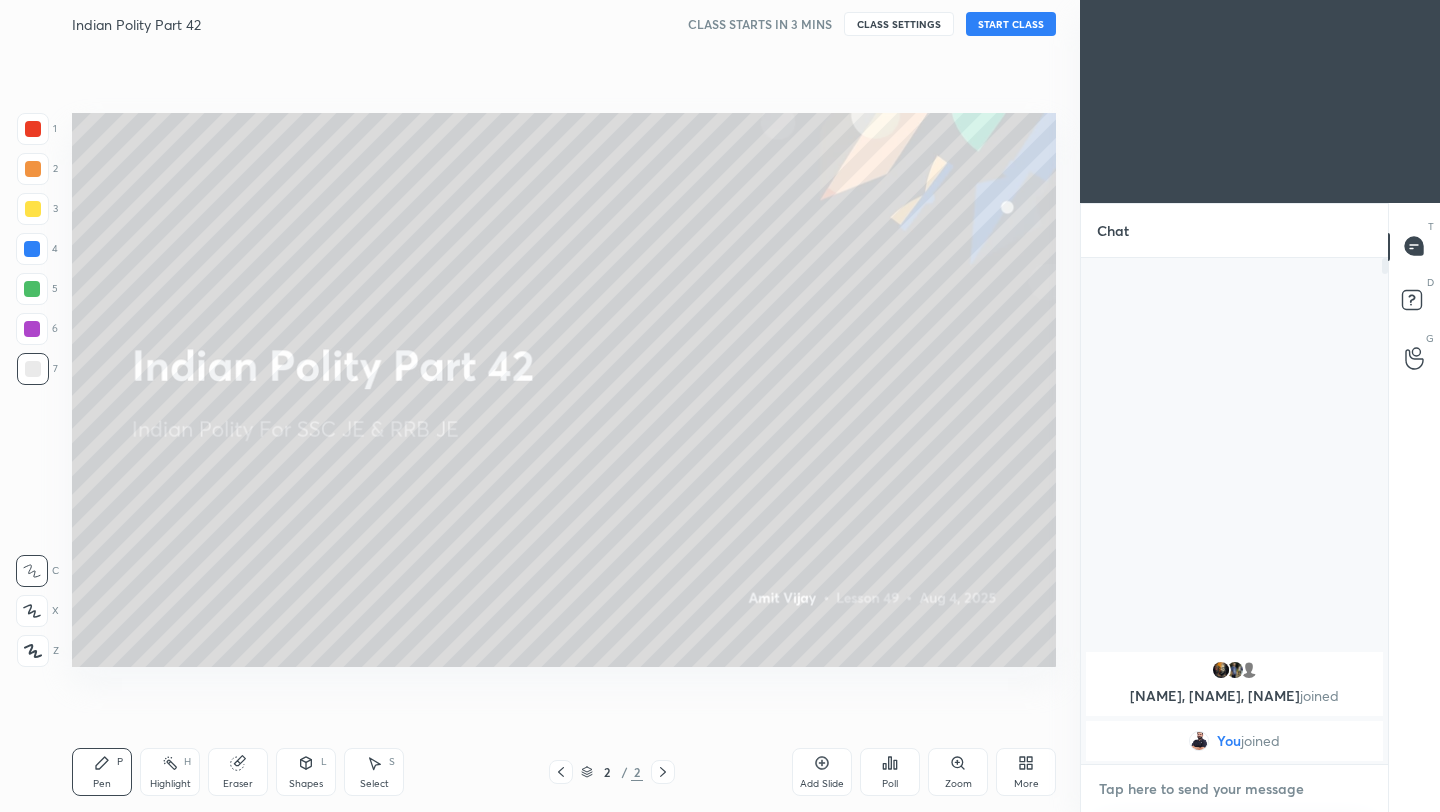 type on "https://t.me/Amitvijaygs007" 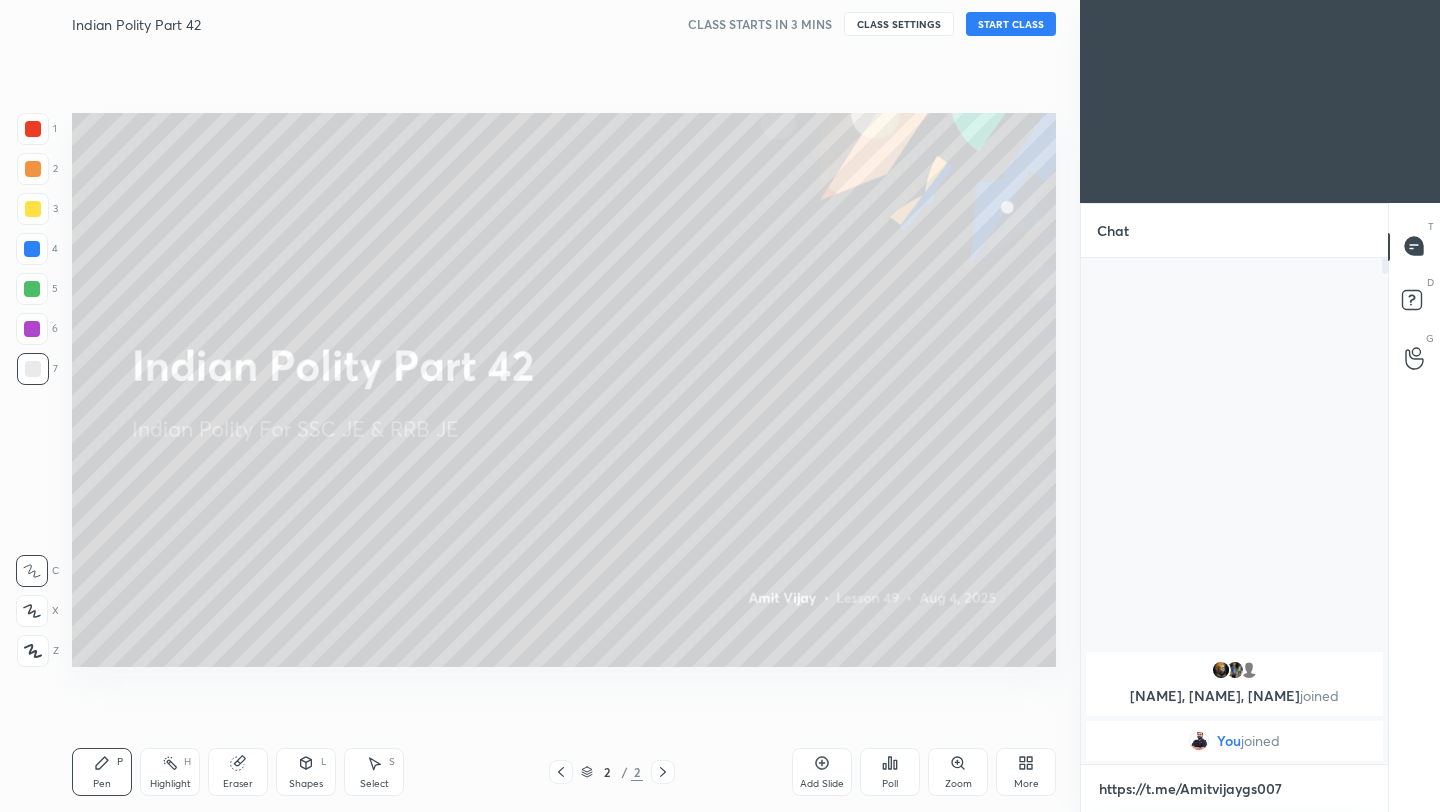 scroll, scrollTop: 494, scrollLeft: 301, axis: both 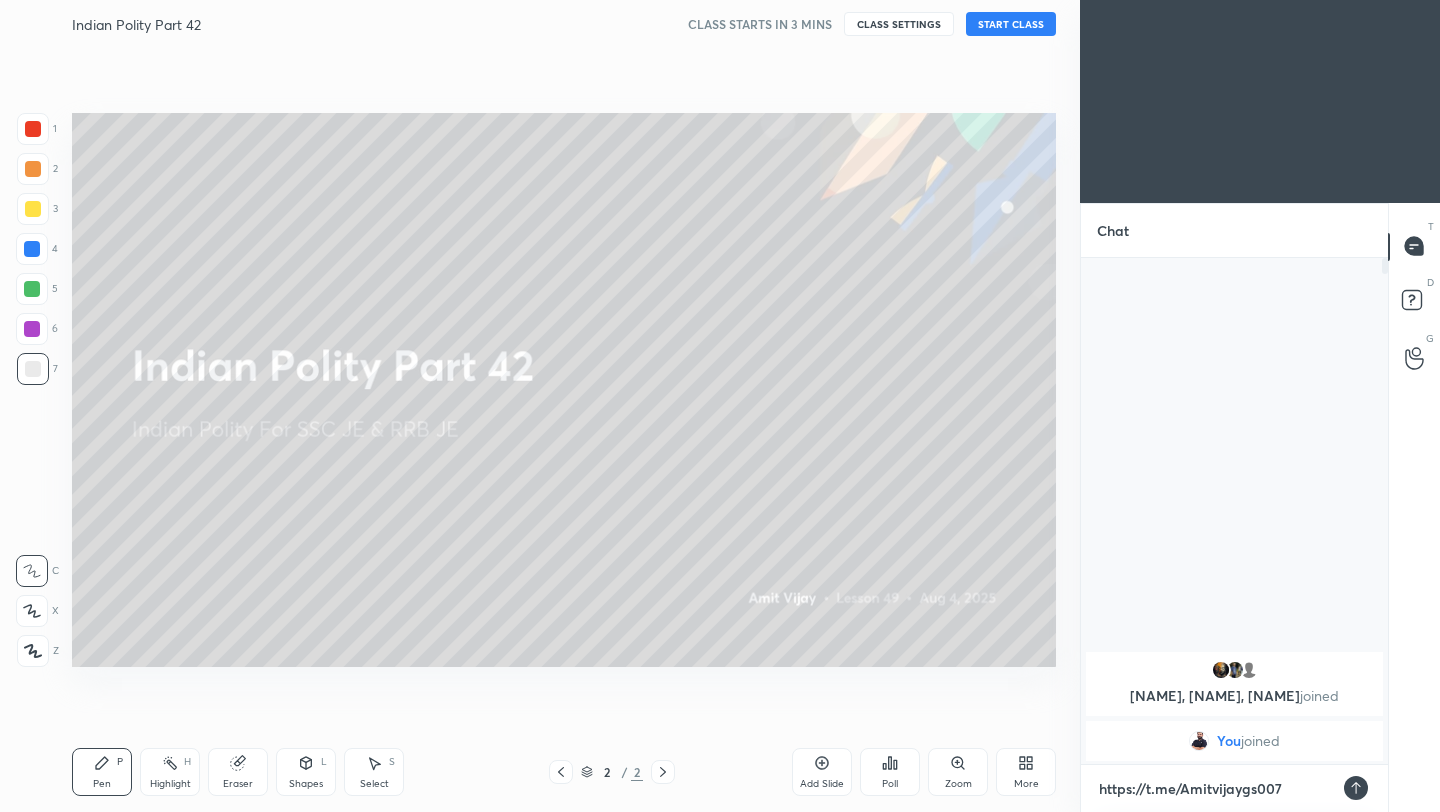 type 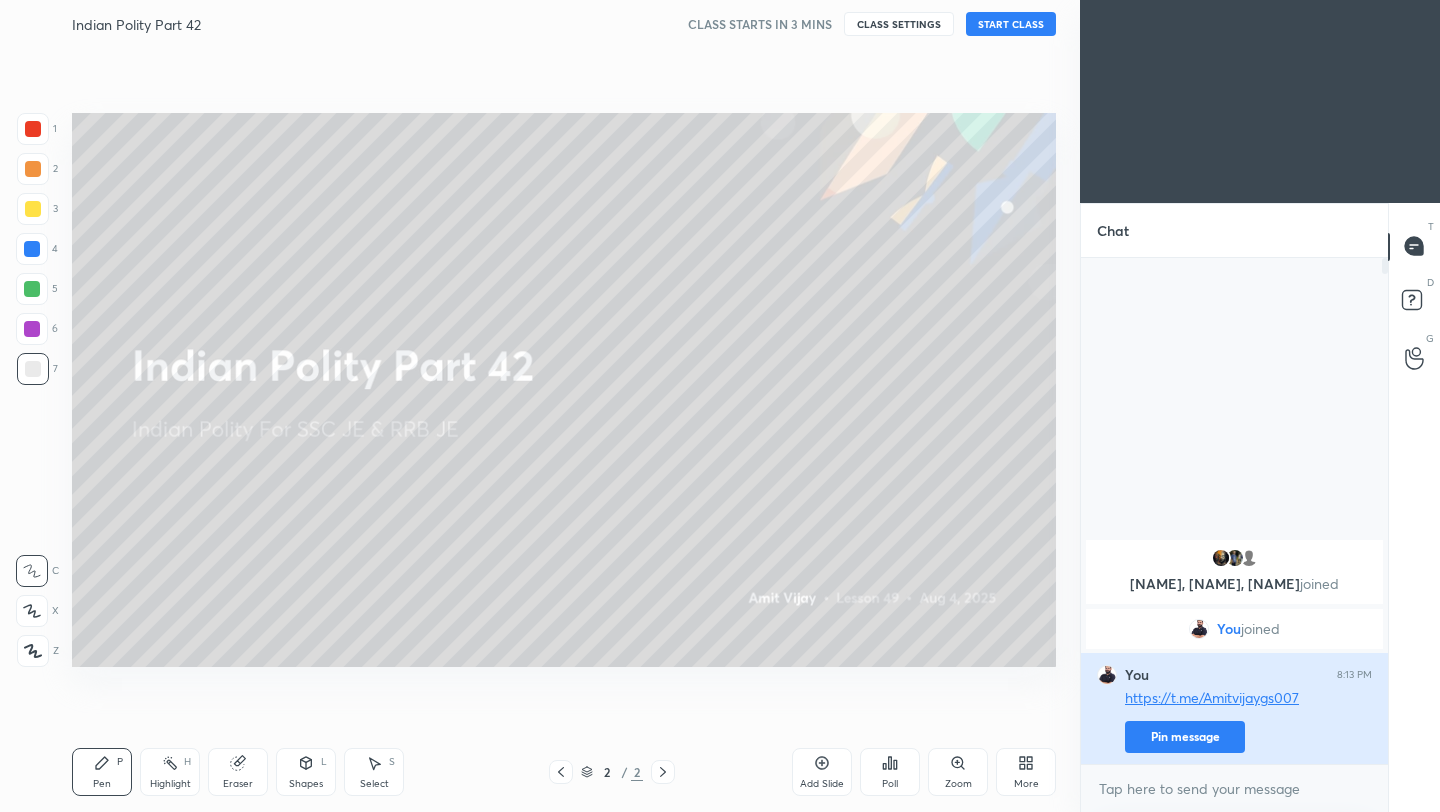 click on "Pin message" at bounding box center (1185, 737) 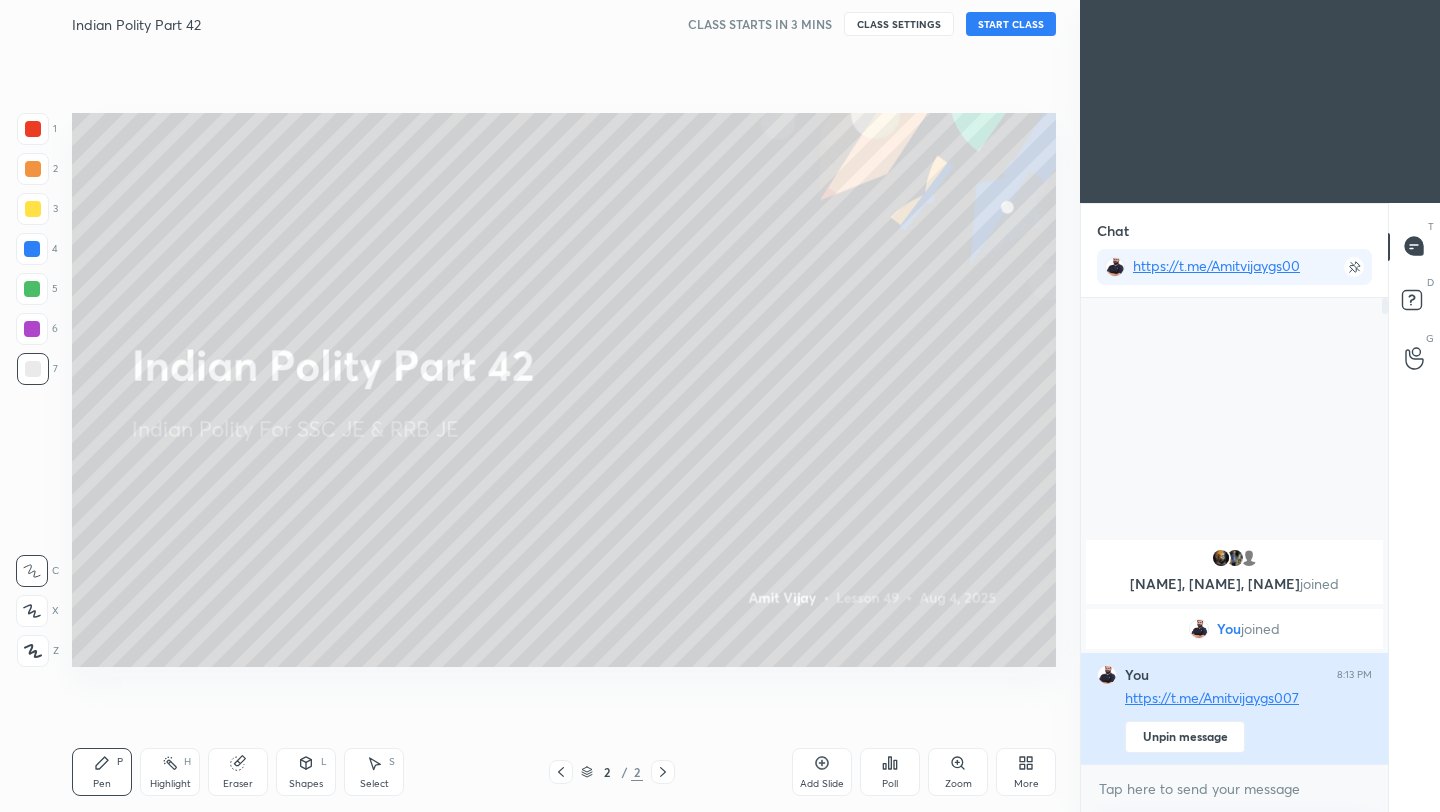 scroll, scrollTop: 460, scrollLeft: 301, axis: both 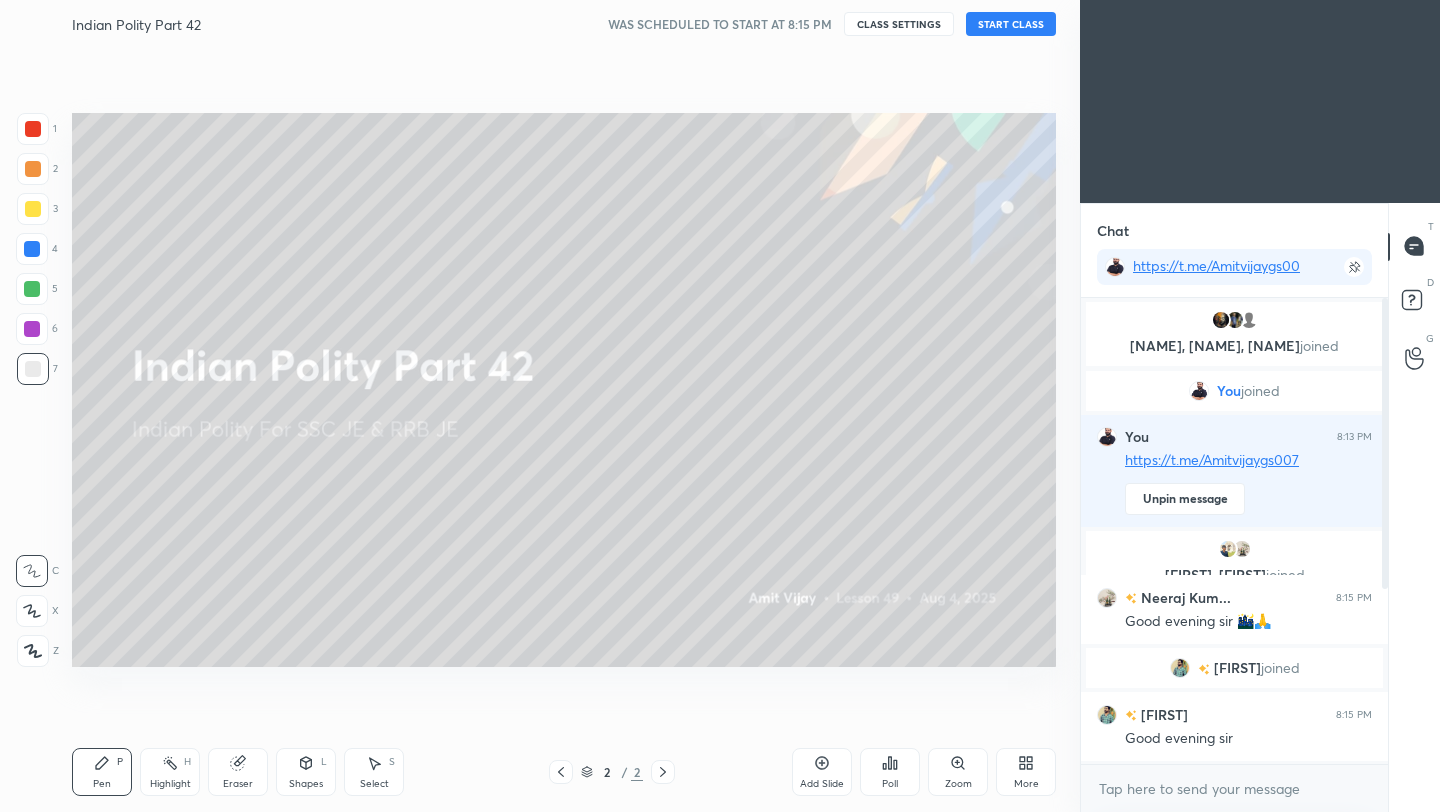click on "START CLASS" at bounding box center (1011, 24) 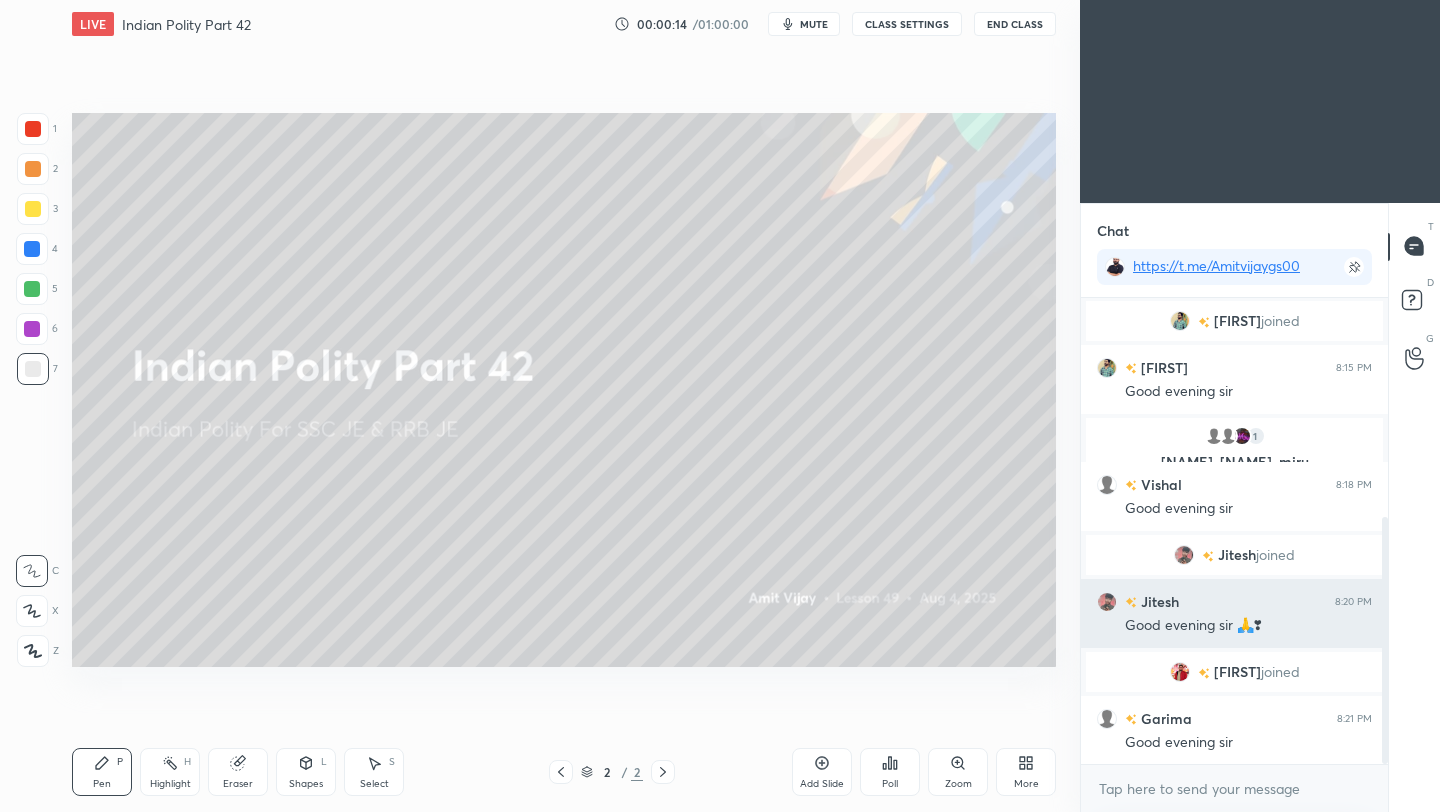 scroll, scrollTop: 416, scrollLeft: 0, axis: vertical 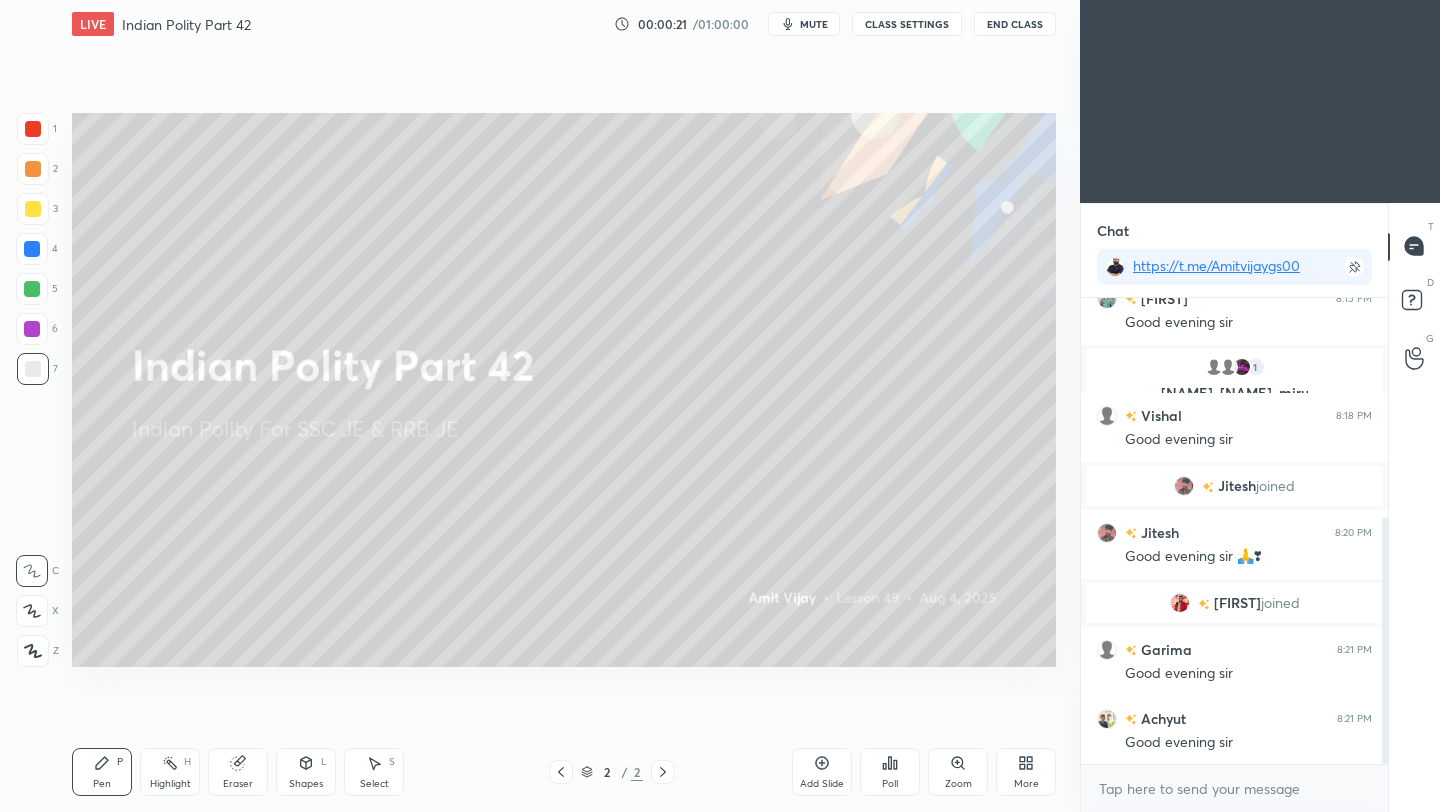 click 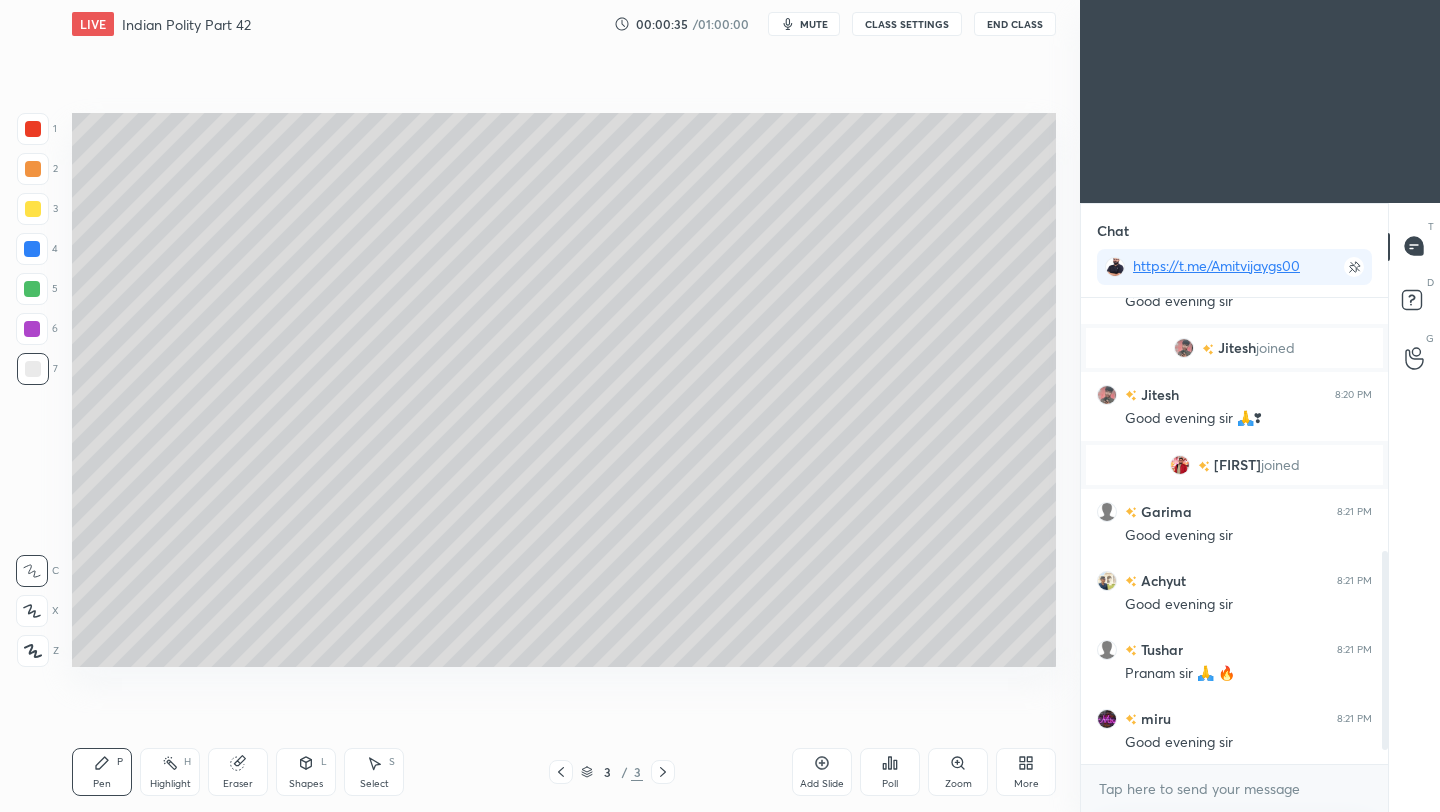 scroll, scrollTop: 623, scrollLeft: 0, axis: vertical 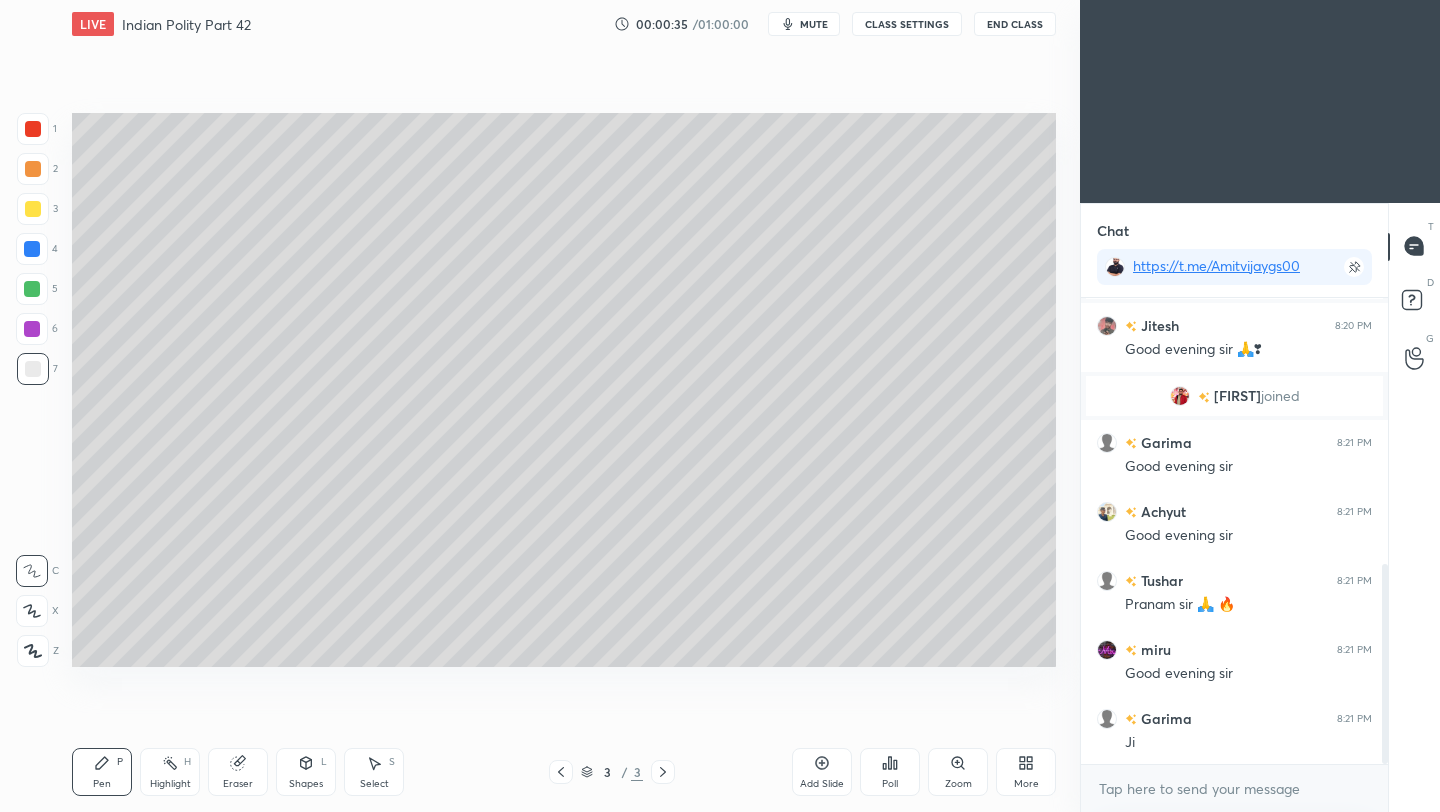 click at bounding box center [33, 209] 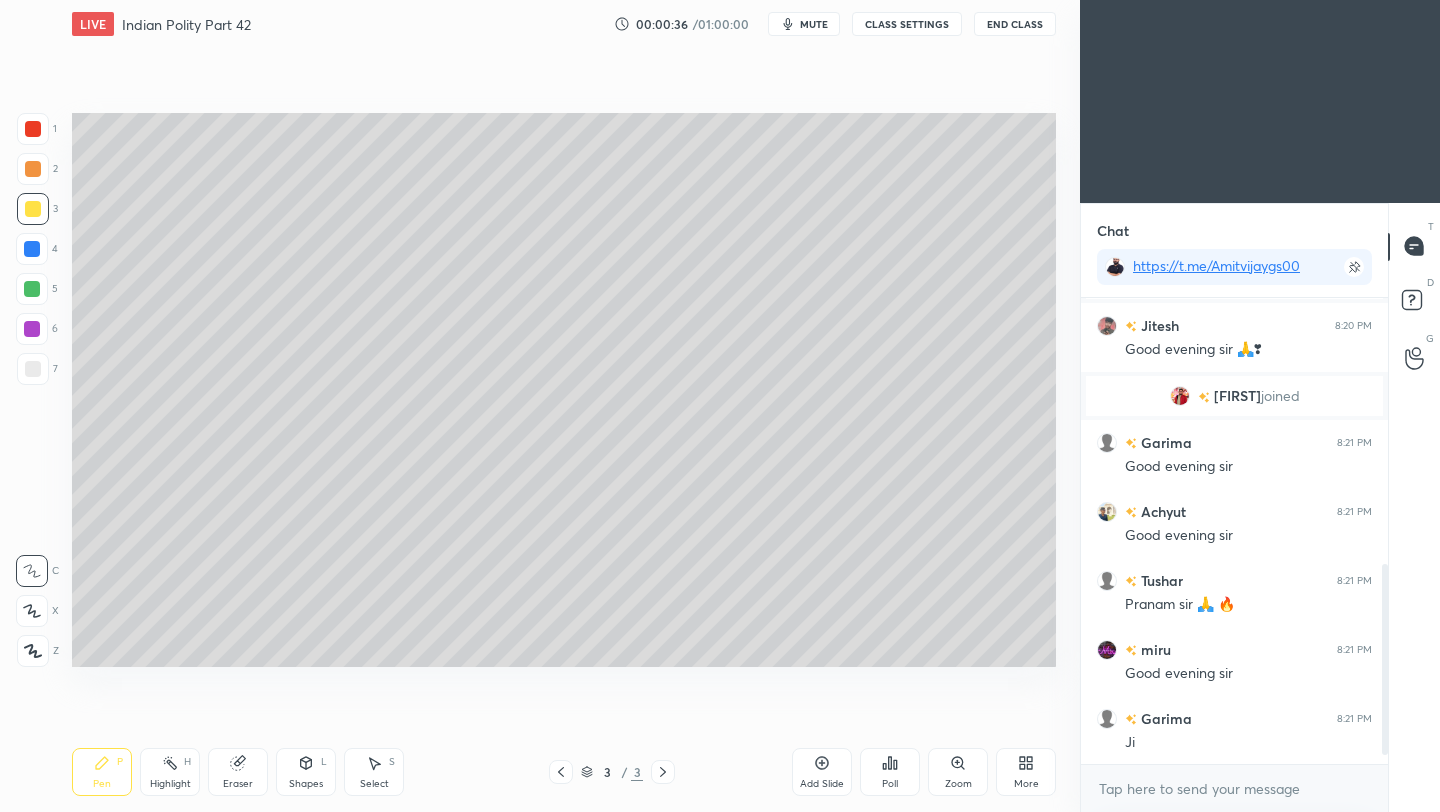 scroll, scrollTop: 692, scrollLeft: 0, axis: vertical 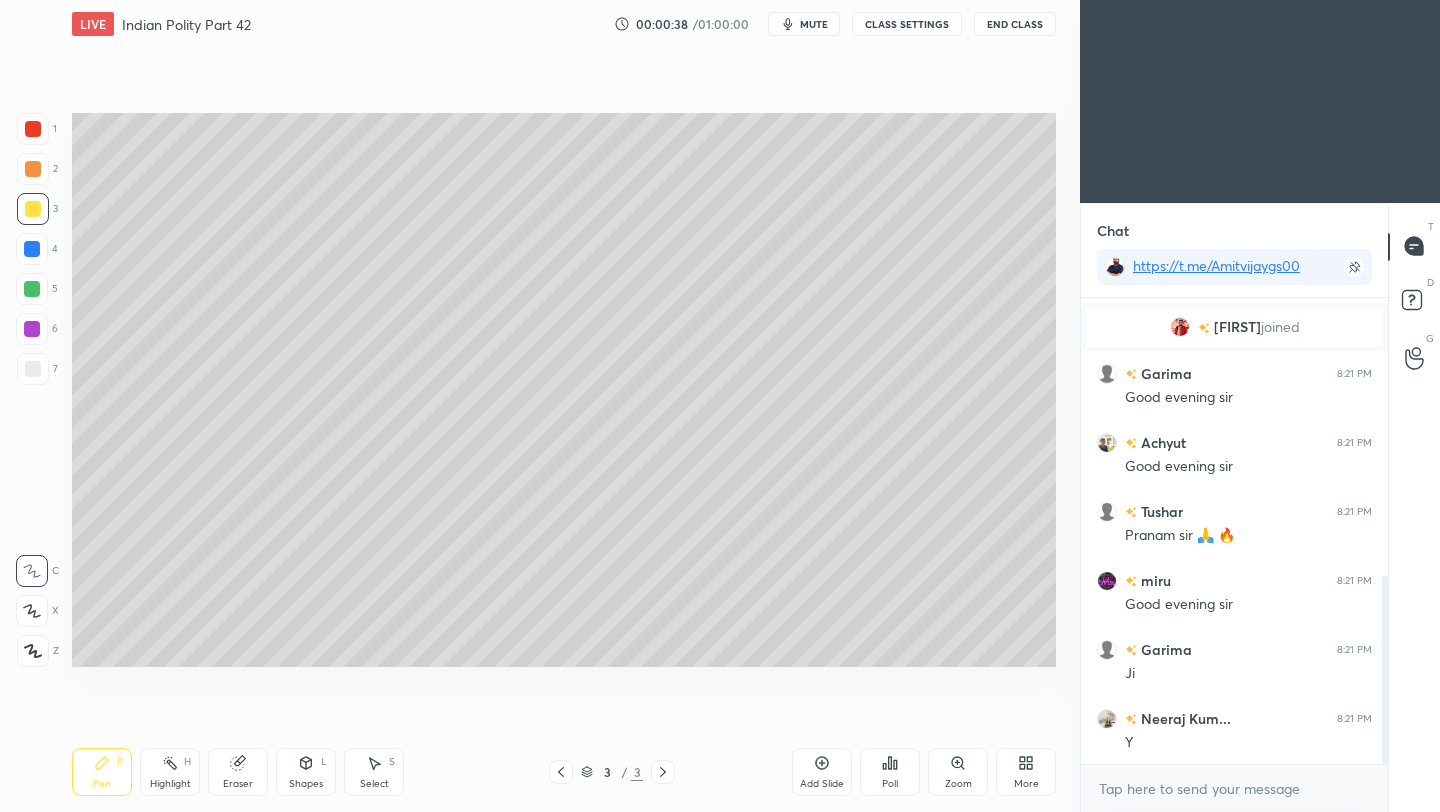 drag, startPoint x: 35, startPoint y: 659, endPoint x: 50, endPoint y: 652, distance: 16.552946 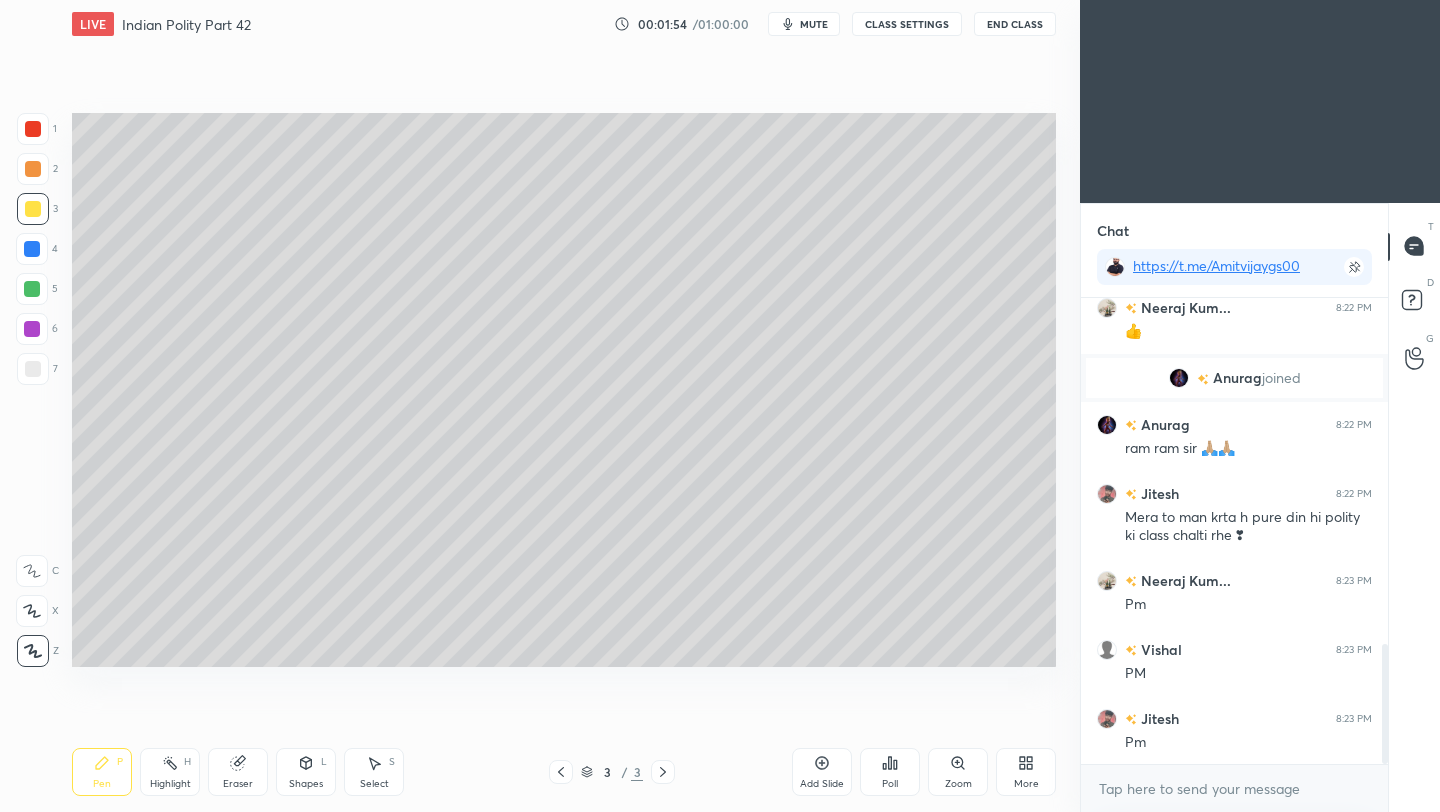scroll, scrollTop: 1342, scrollLeft: 0, axis: vertical 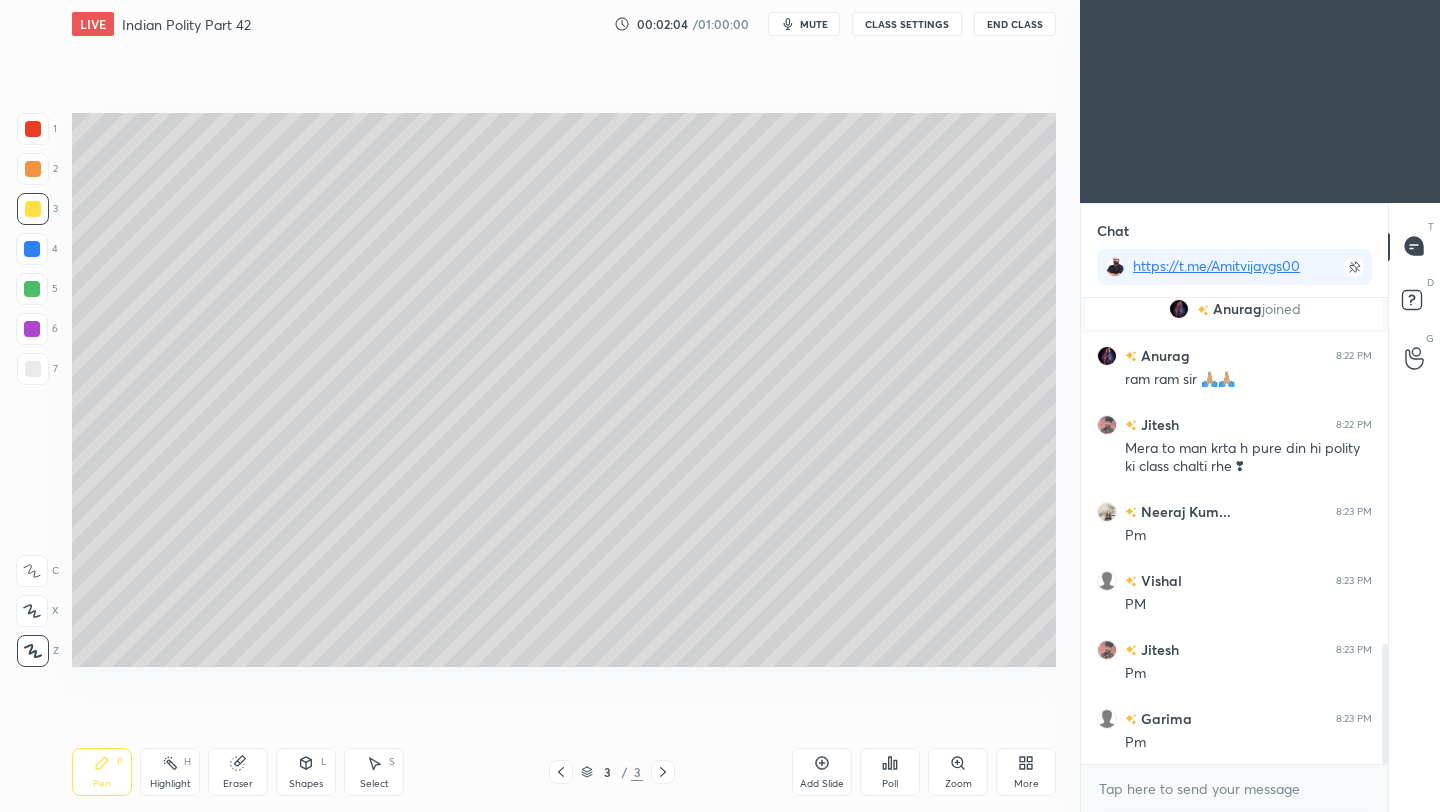 drag, startPoint x: 36, startPoint y: 370, endPoint x: 50, endPoint y: 357, distance: 19.104973 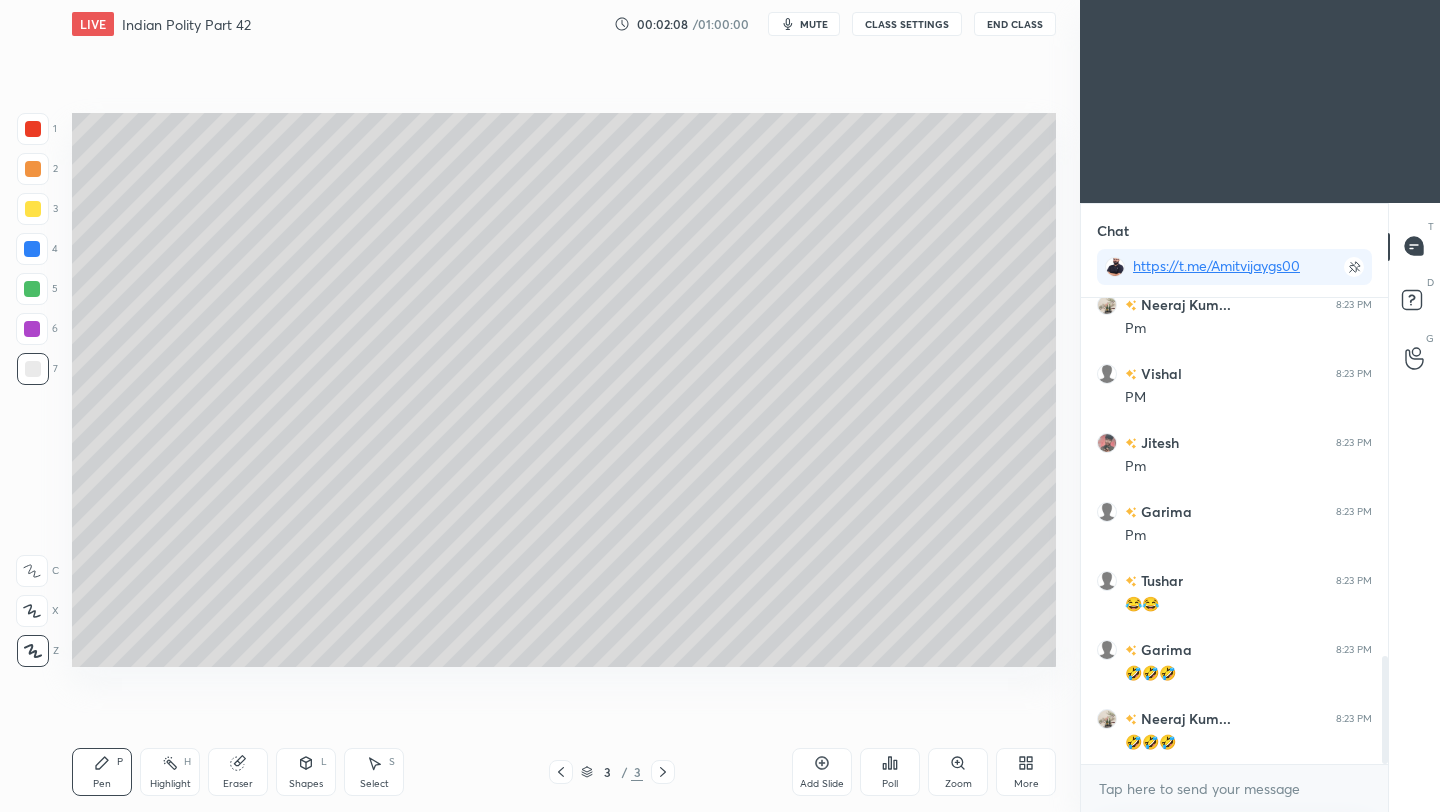 scroll, scrollTop: 1618, scrollLeft: 0, axis: vertical 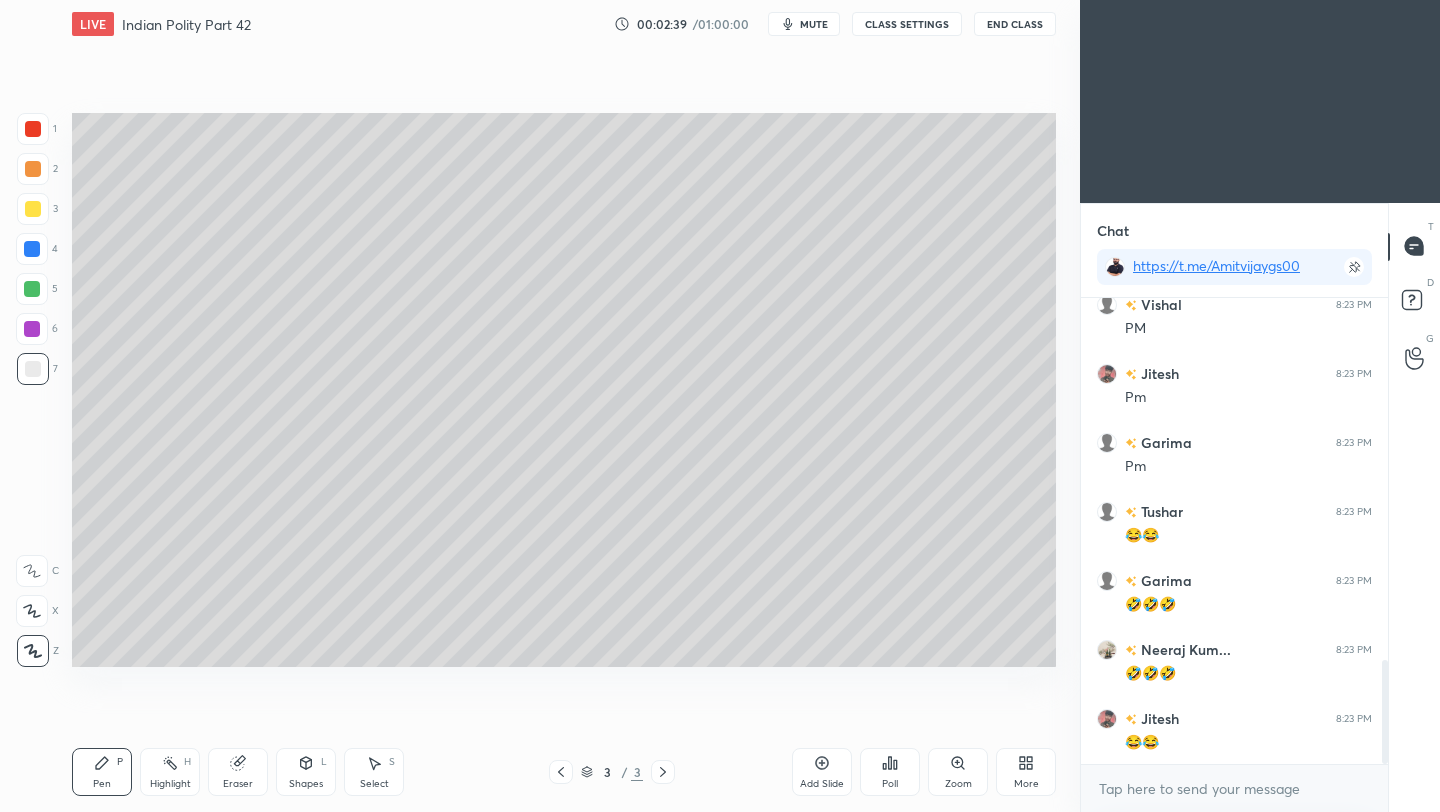 click on "End Class" at bounding box center (1015, 24) 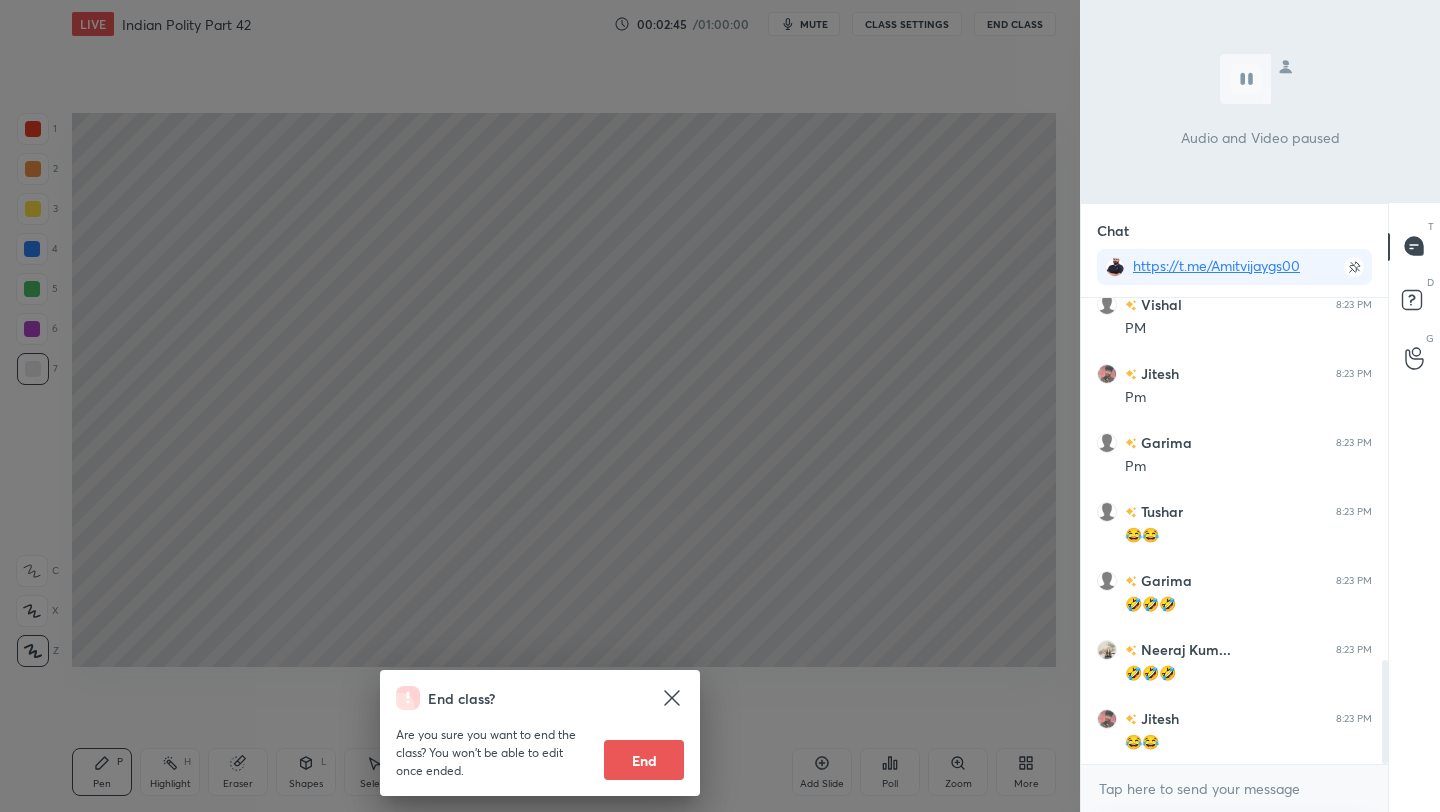 click on "End class? Are you sure you want to end the class? You won’t be able to edit once ended. End" at bounding box center (540, 406) 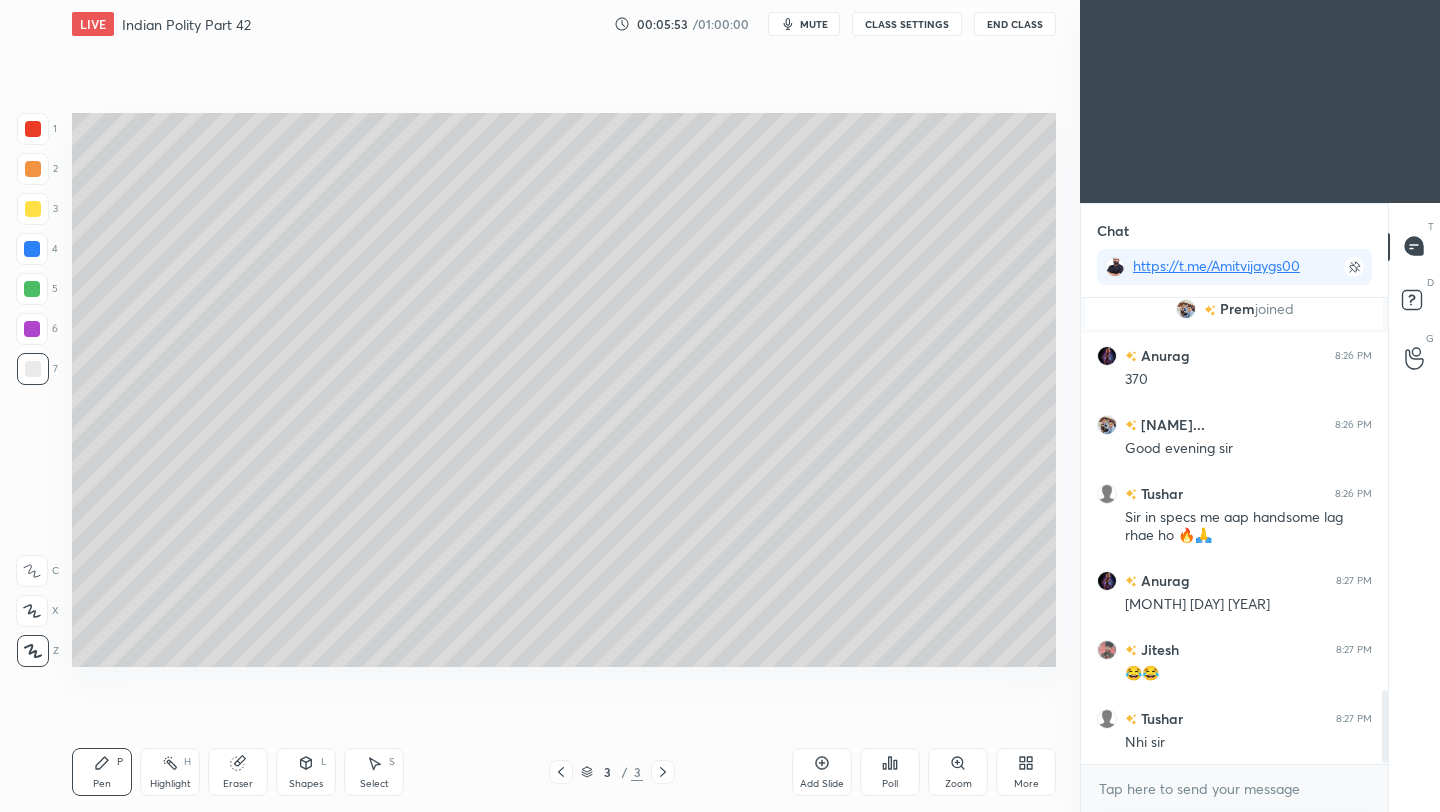 scroll, scrollTop: 2542, scrollLeft: 0, axis: vertical 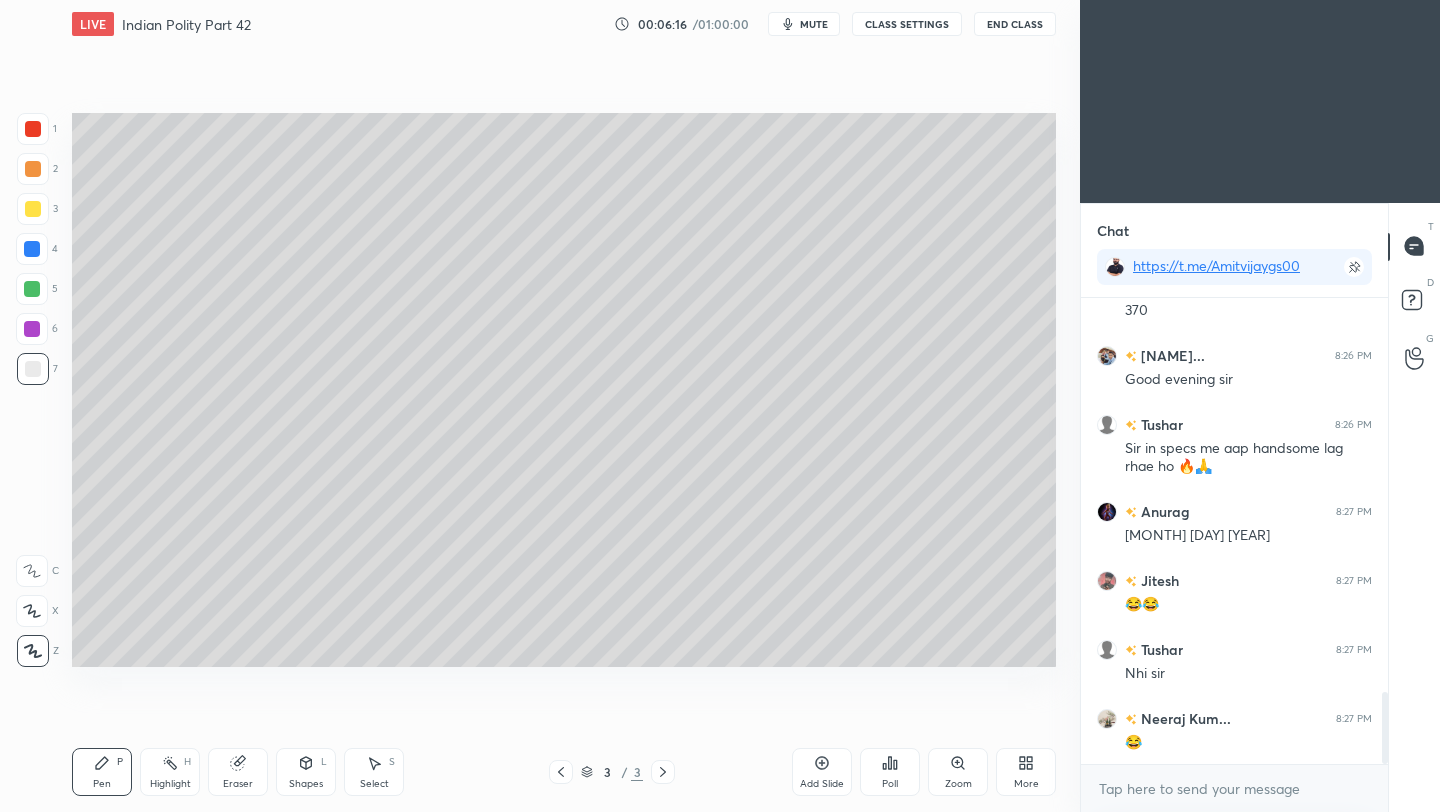 click on "End Class" at bounding box center [1015, 24] 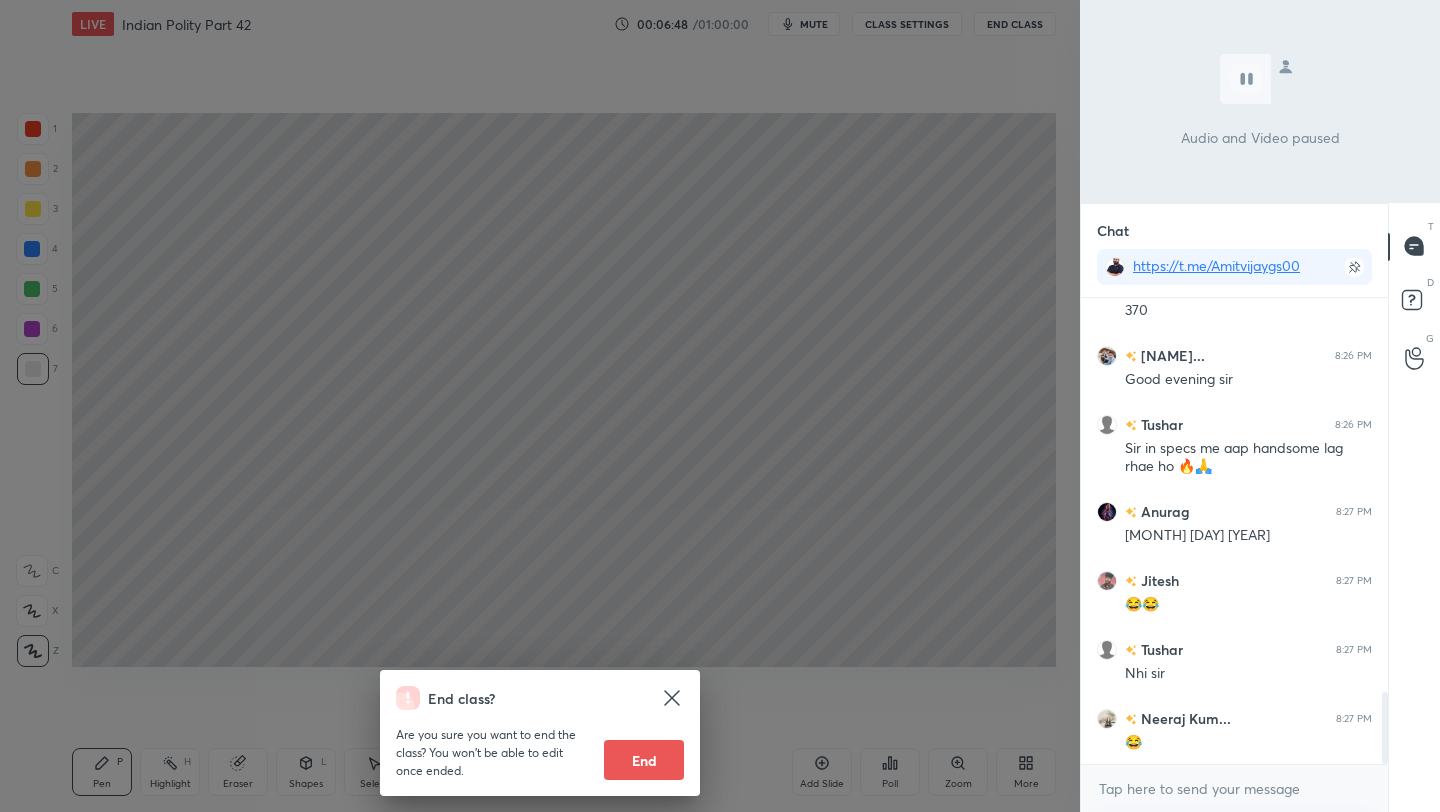 click on "End class? Are you sure you want to end the class? You won’t be able to edit once ended. End" at bounding box center (540, 406) 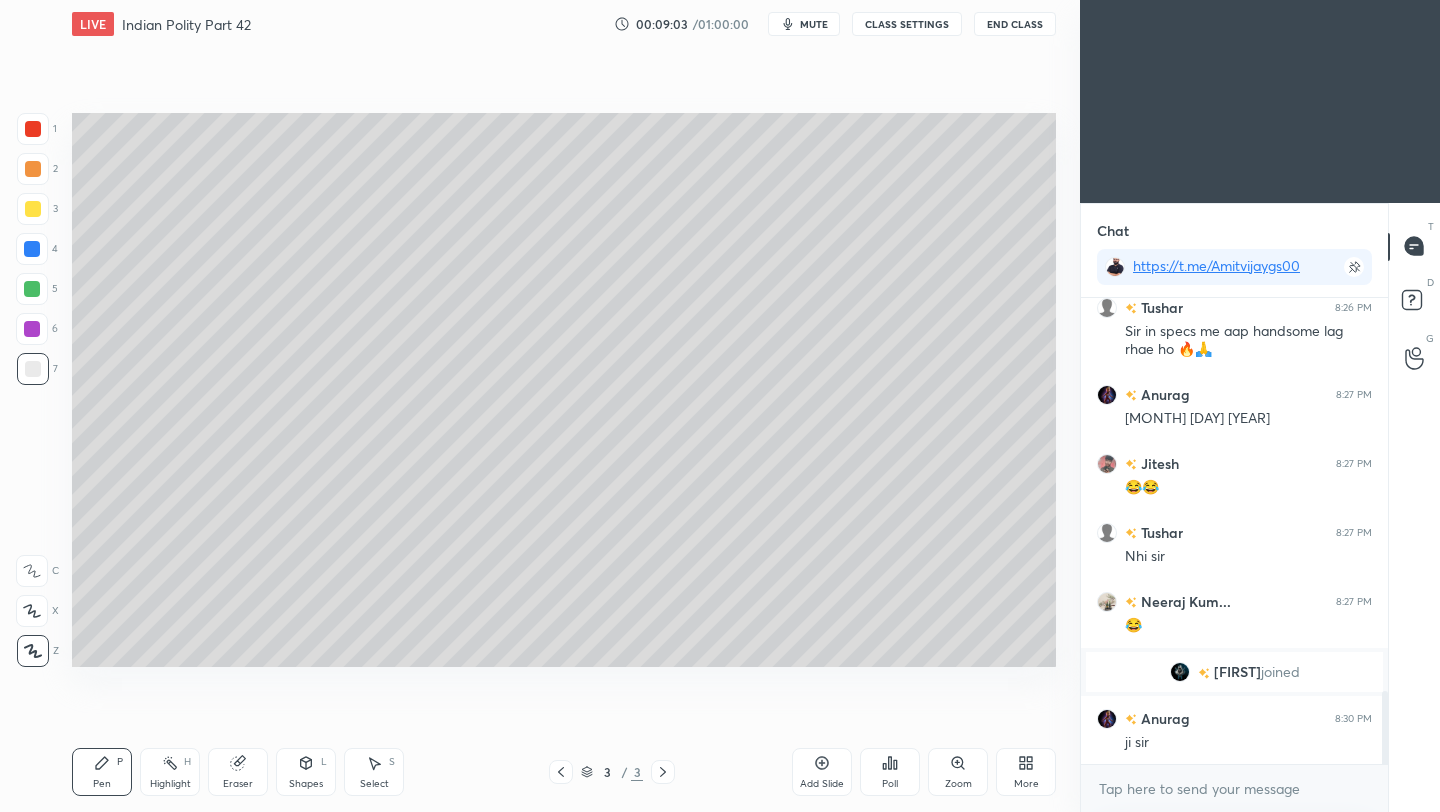 scroll, scrollTop: 2595, scrollLeft: 0, axis: vertical 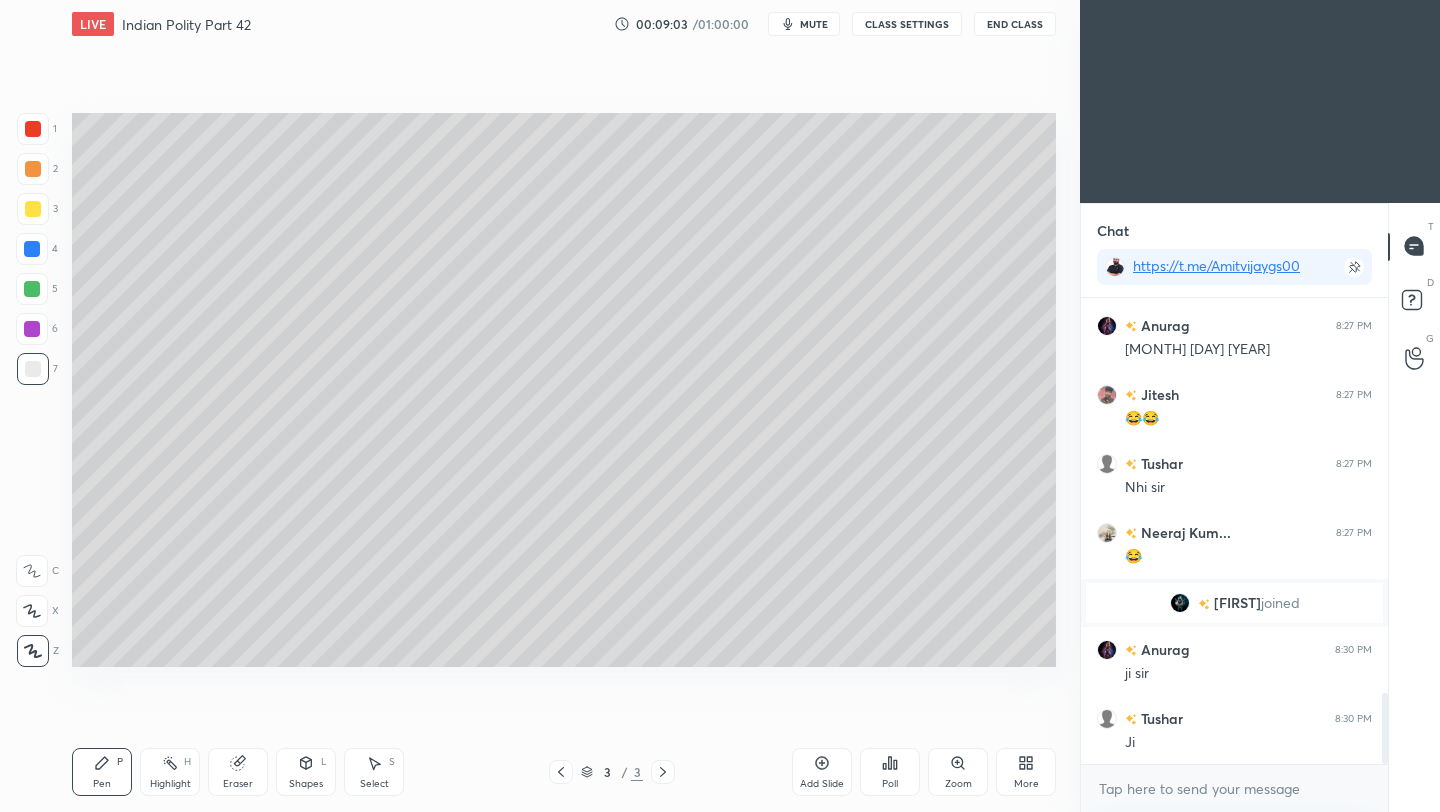 click 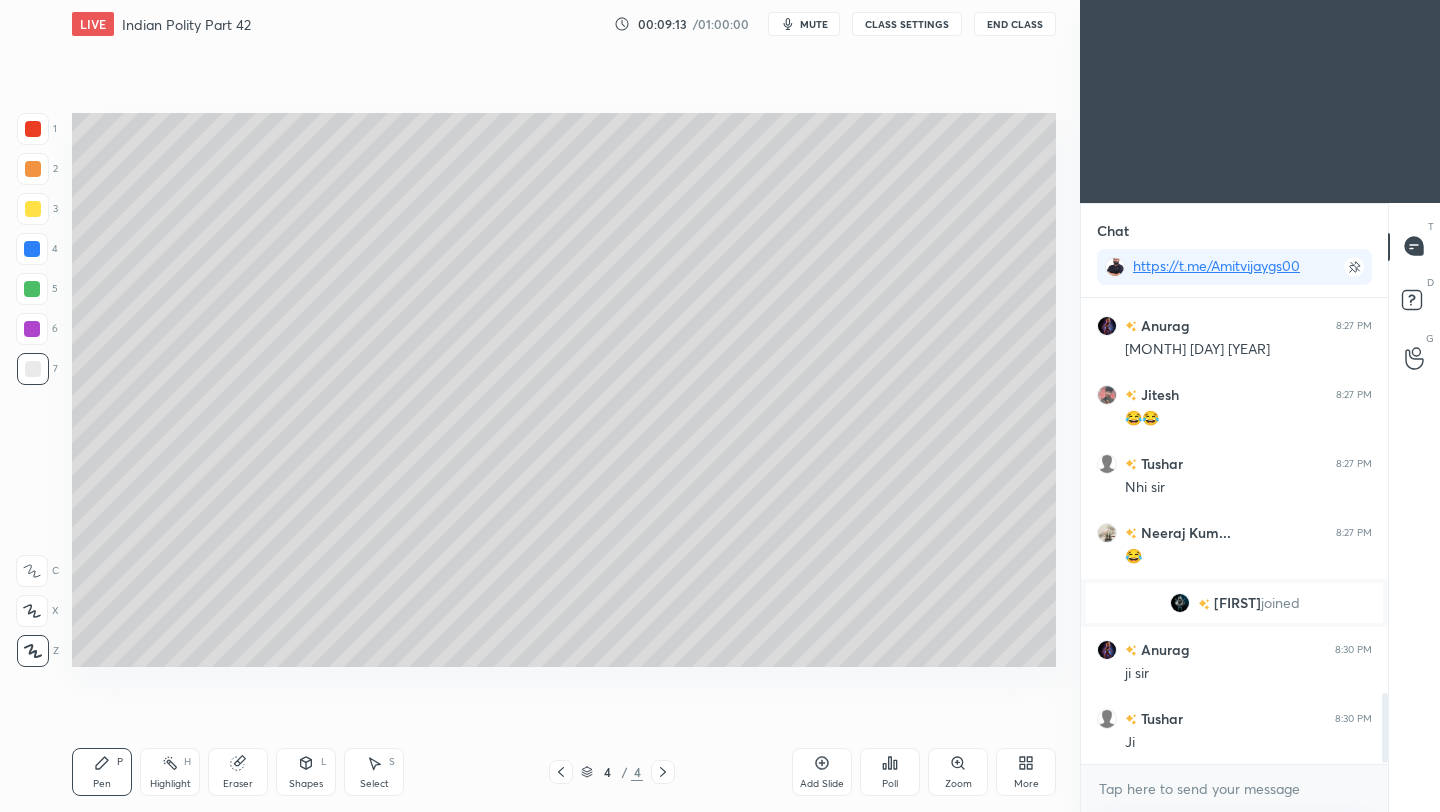 scroll, scrollTop: 2664, scrollLeft: 0, axis: vertical 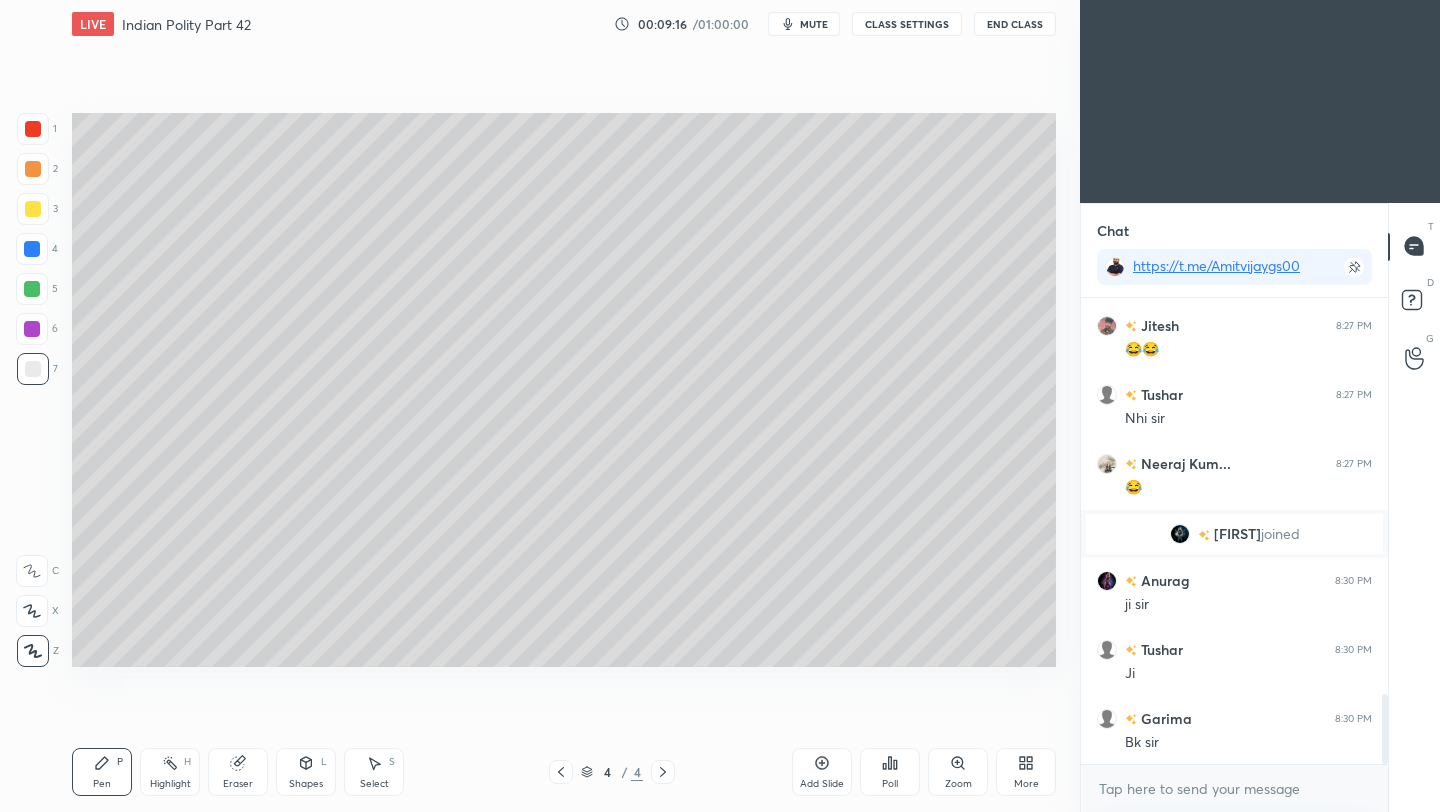 click 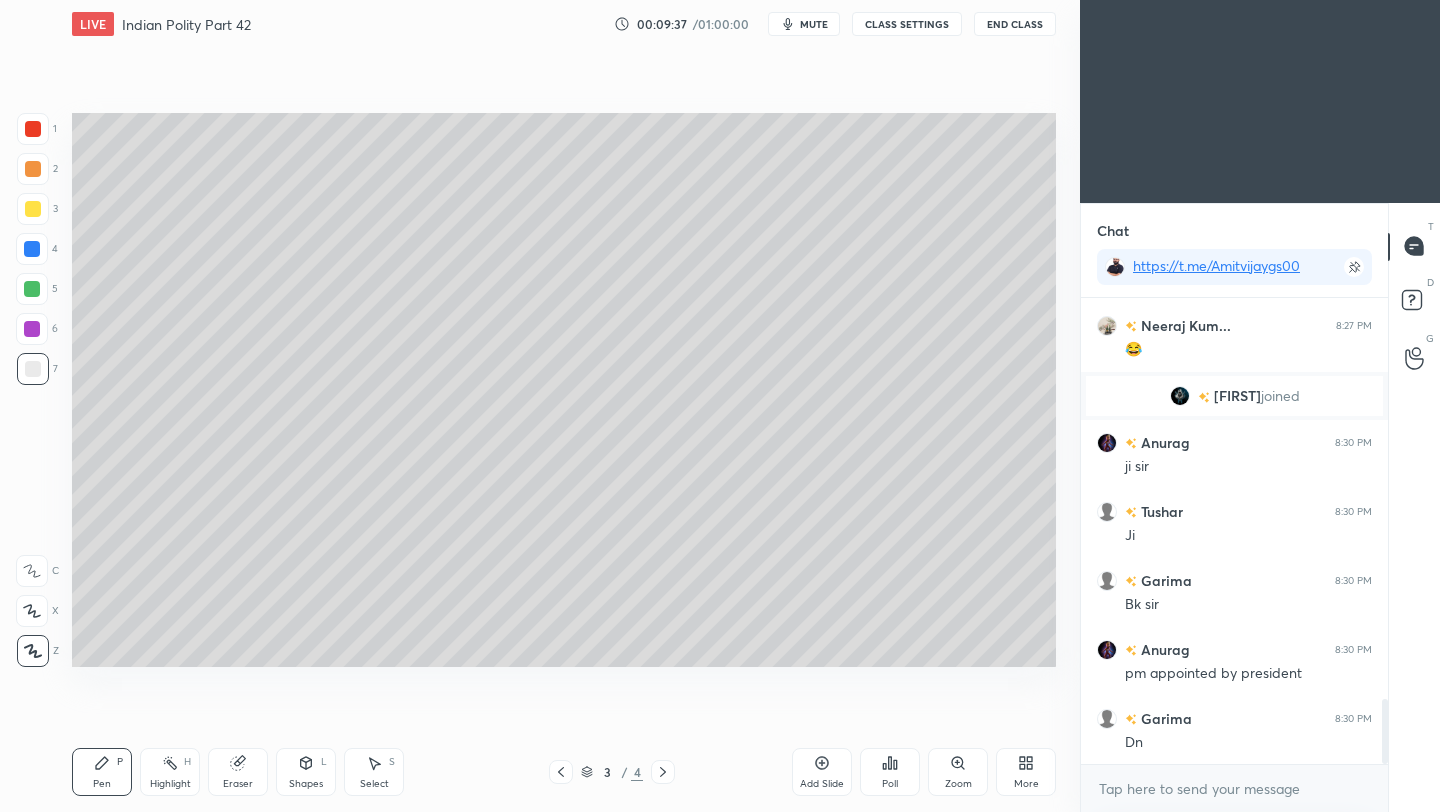 scroll, scrollTop: 2871, scrollLeft: 0, axis: vertical 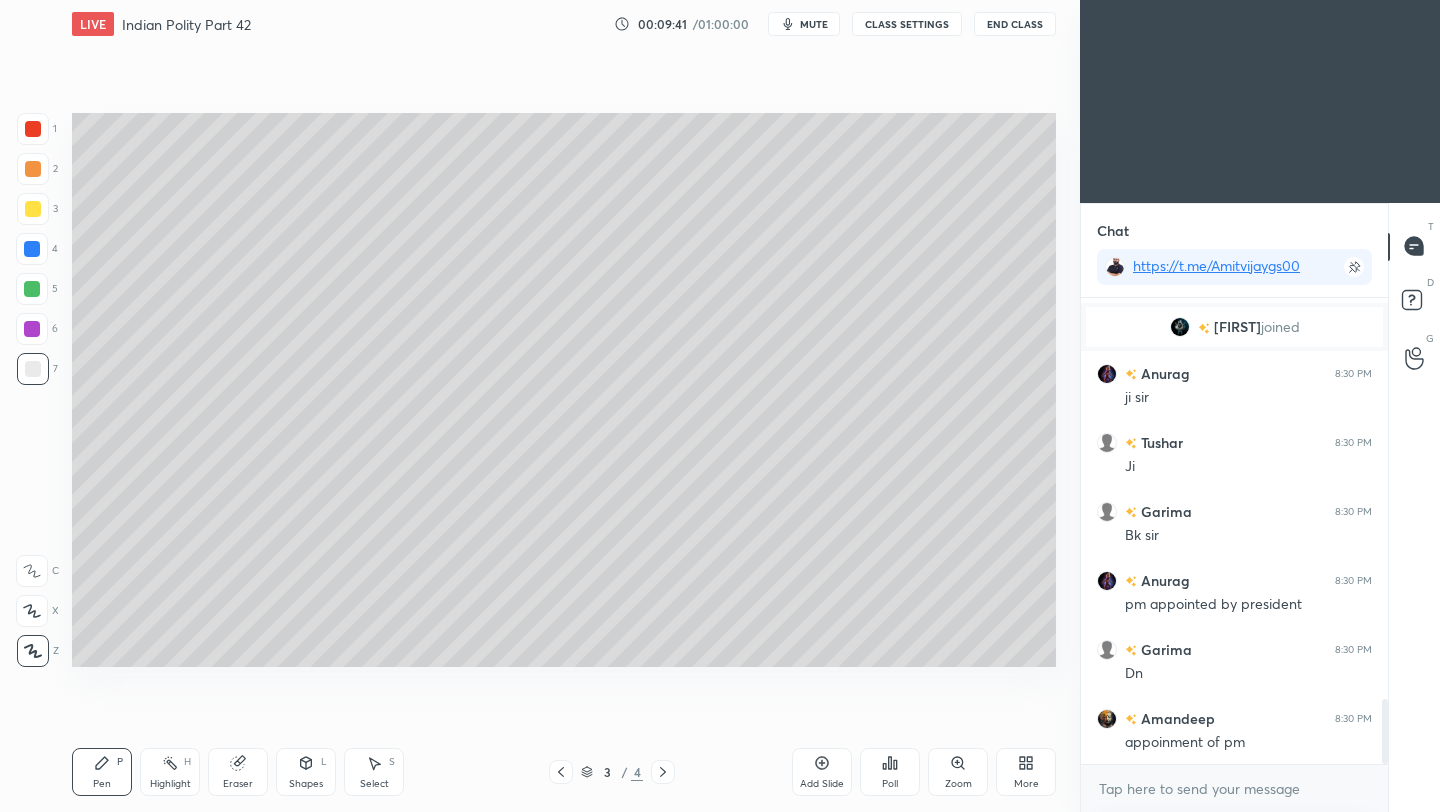 drag, startPoint x: 824, startPoint y: 763, endPoint x: 768, endPoint y: 716, distance: 73.109505 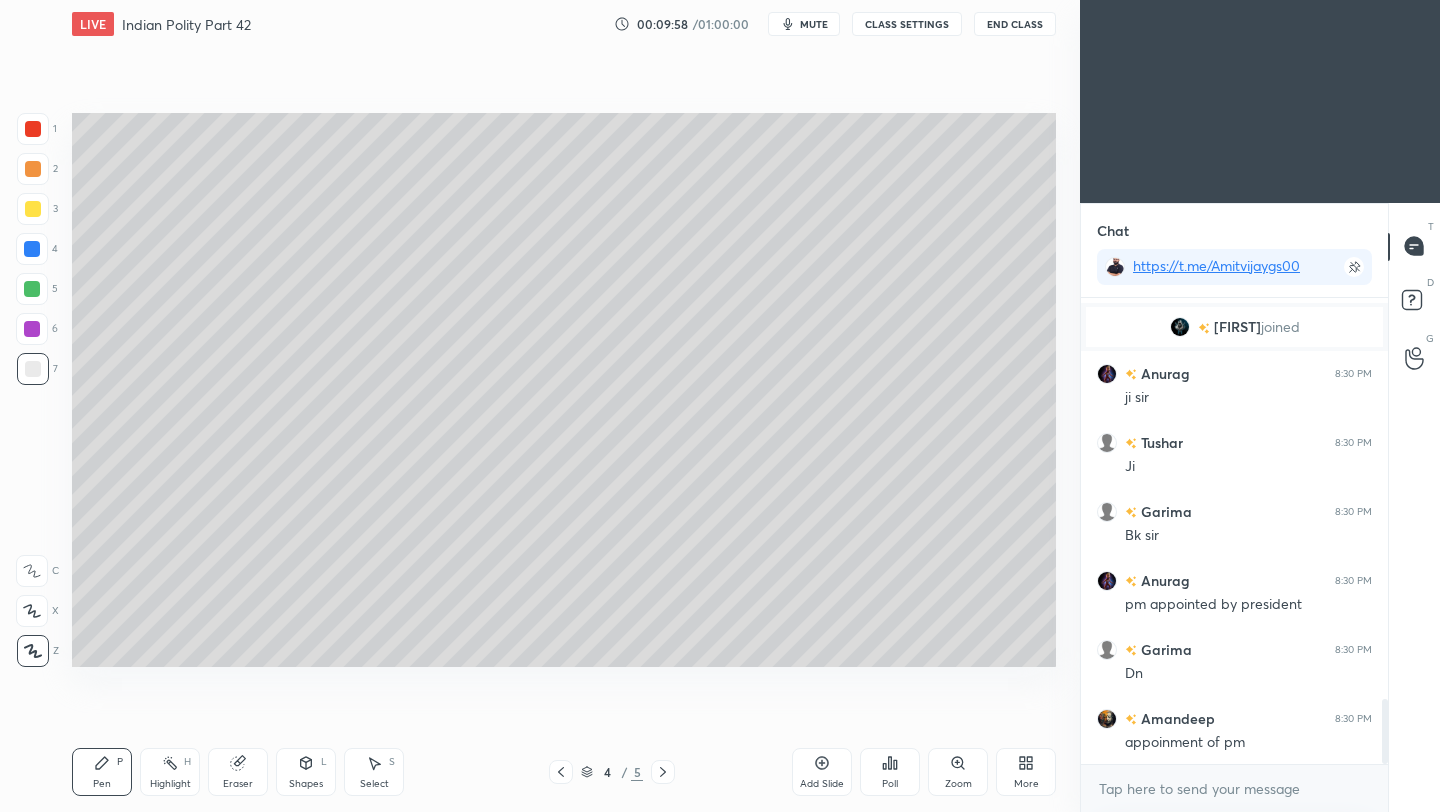 scroll, scrollTop: 2919, scrollLeft: 0, axis: vertical 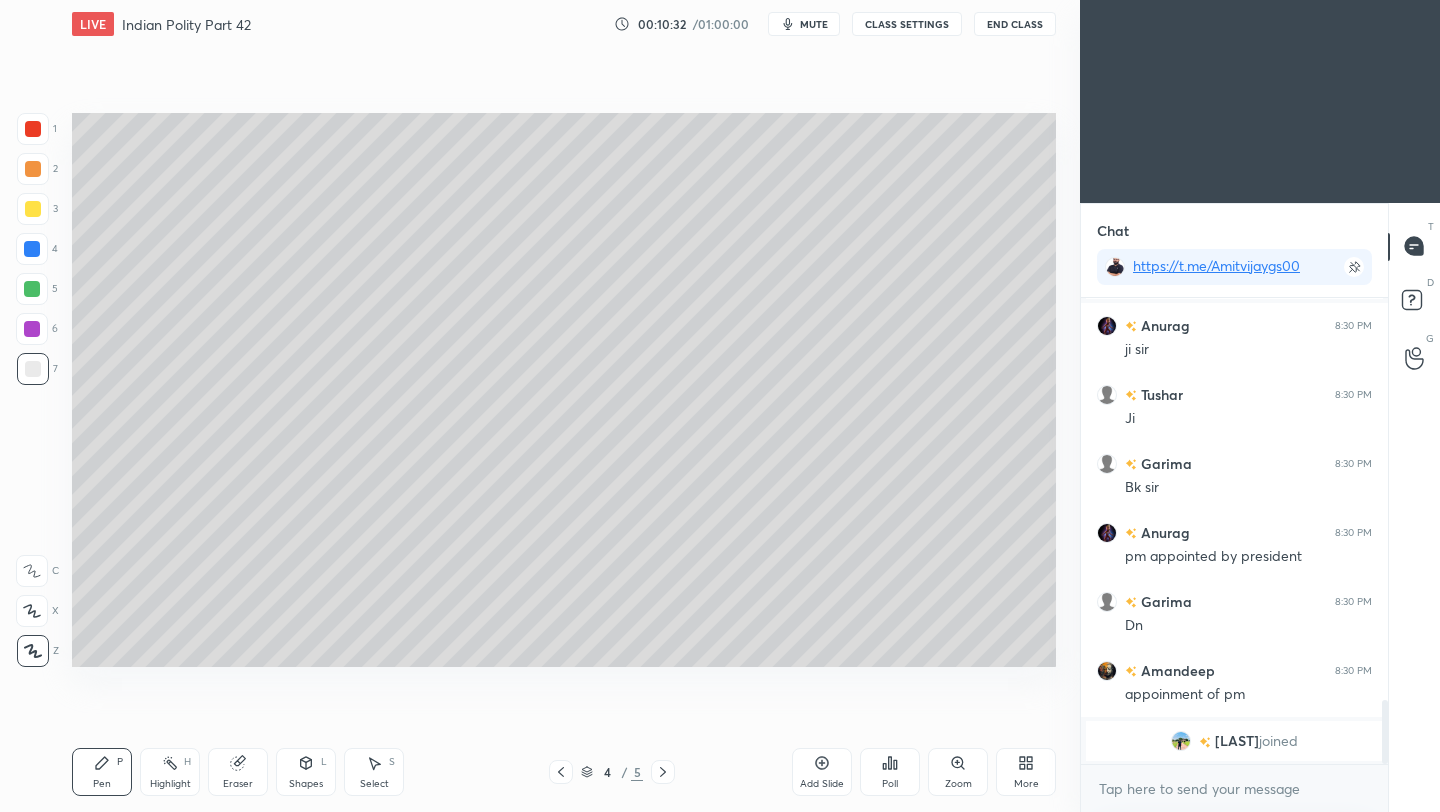 drag, startPoint x: 254, startPoint y: 793, endPoint x: 290, endPoint y: 707, distance: 93.230896 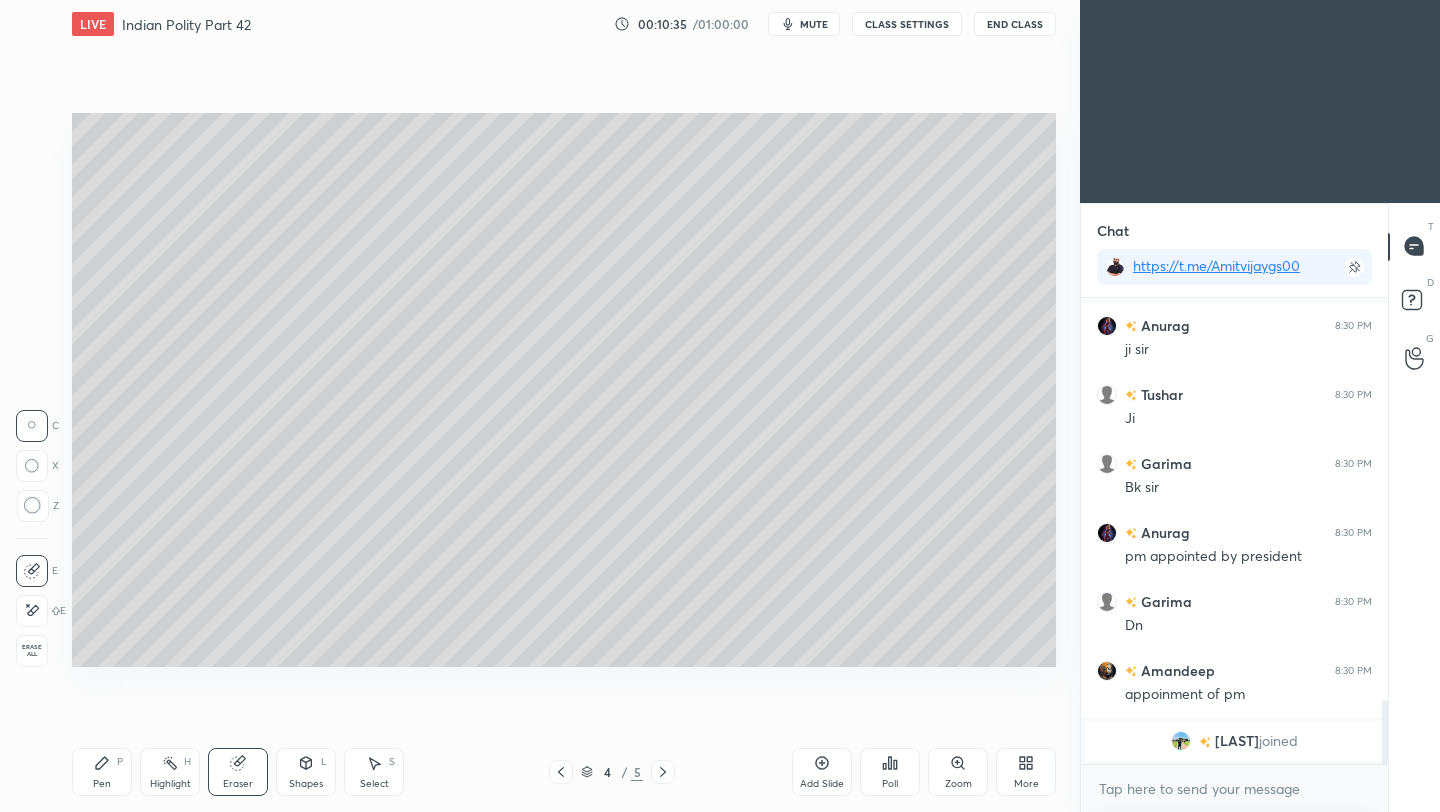 scroll, scrollTop: 2818, scrollLeft: 0, axis: vertical 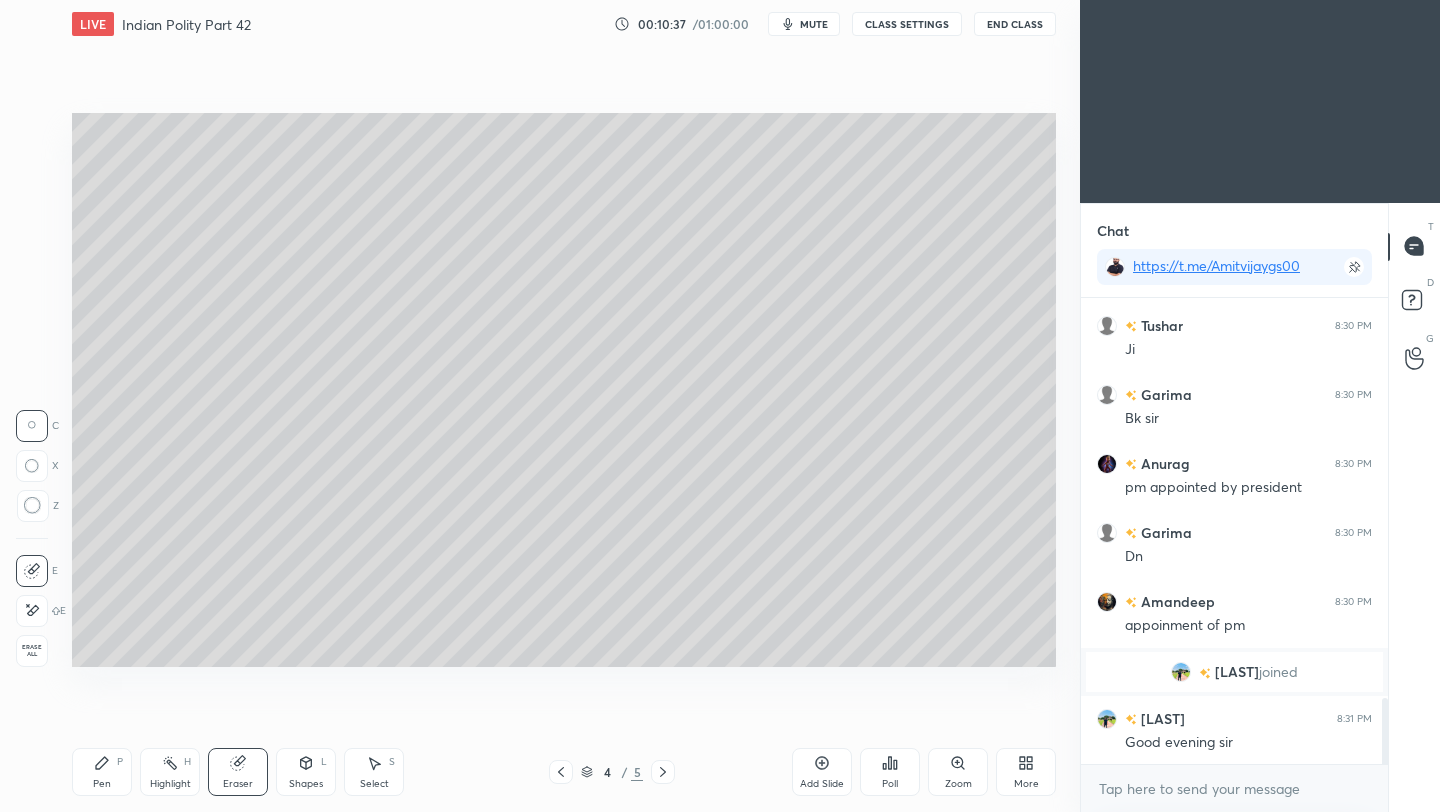 click 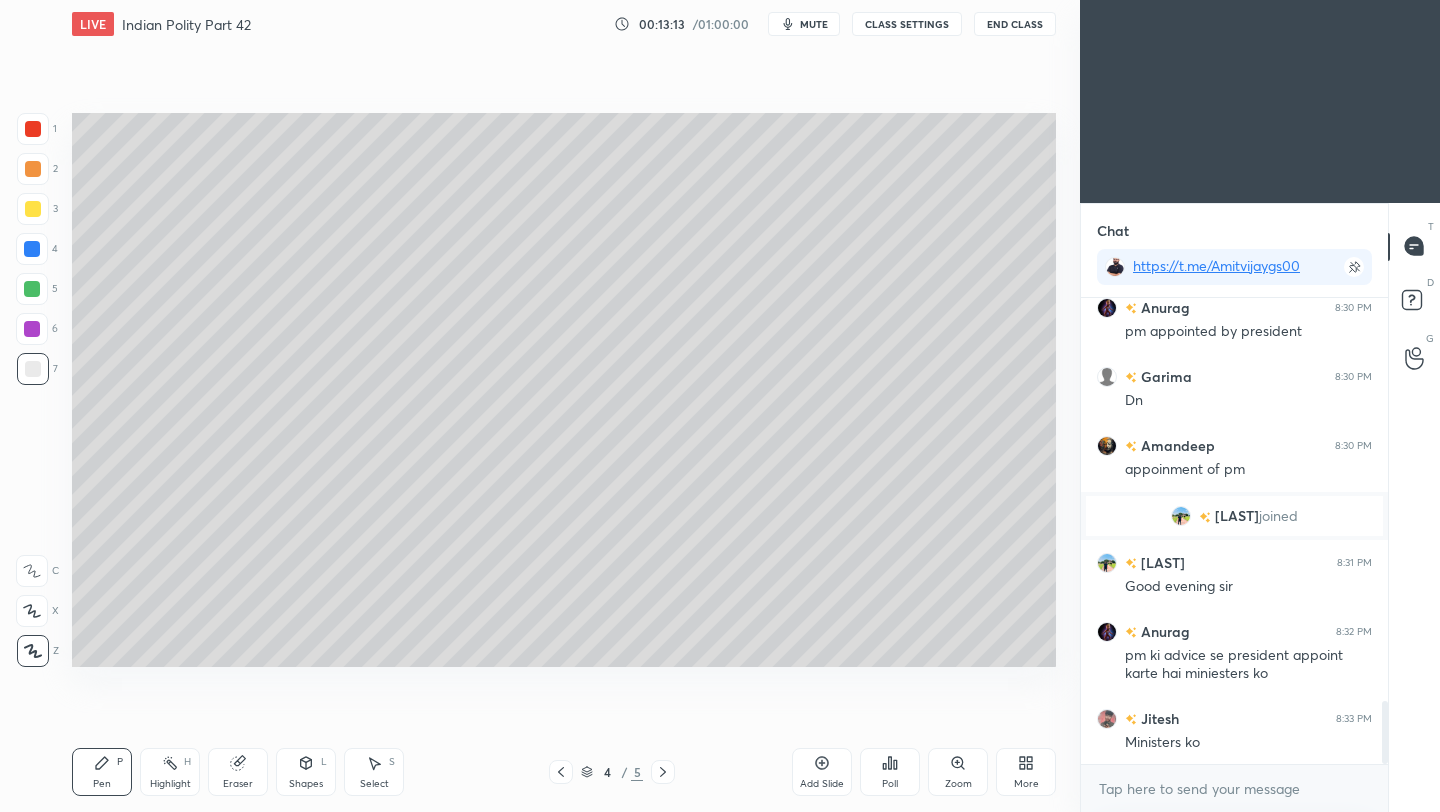 scroll, scrollTop: 3043, scrollLeft: 0, axis: vertical 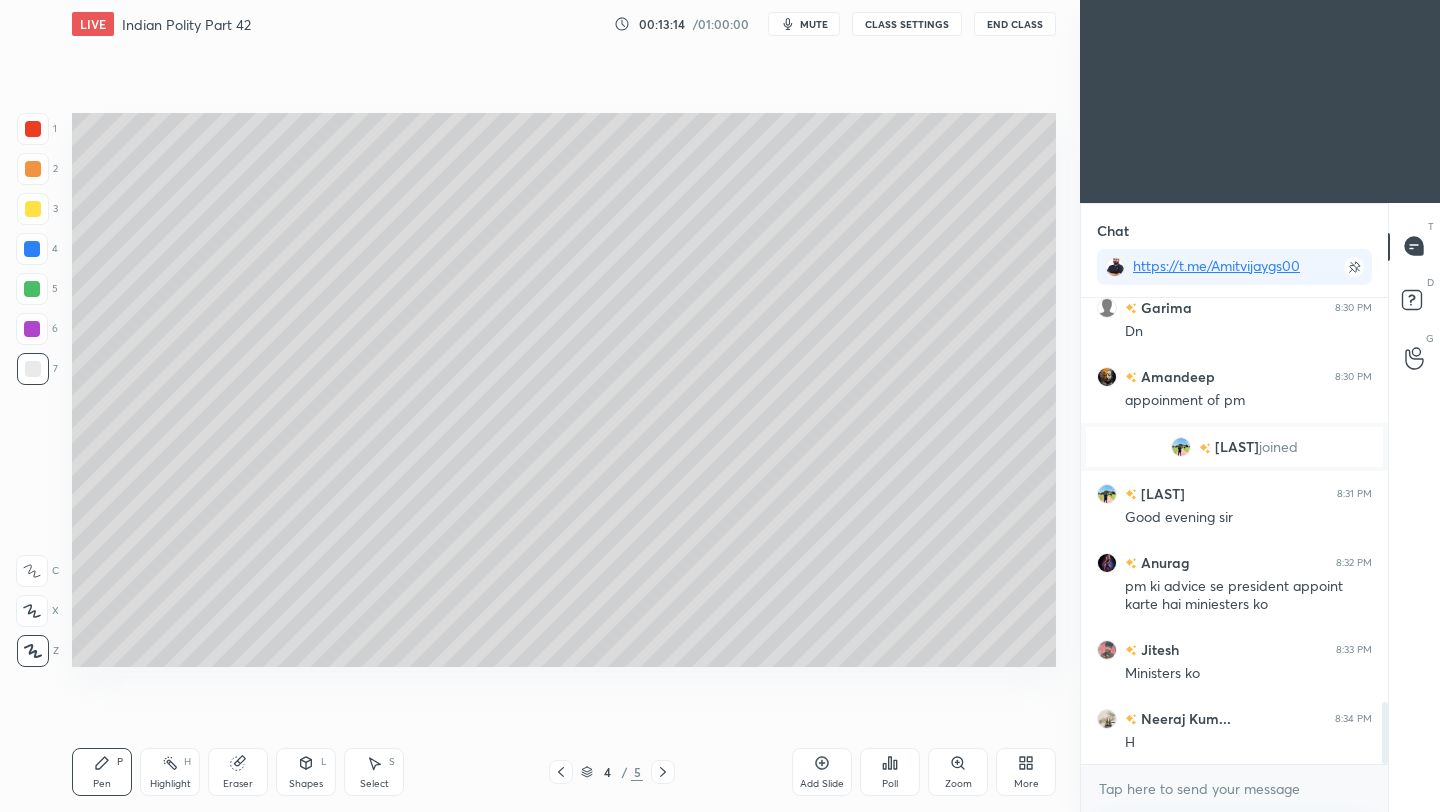 click on "End Class" at bounding box center (1015, 24) 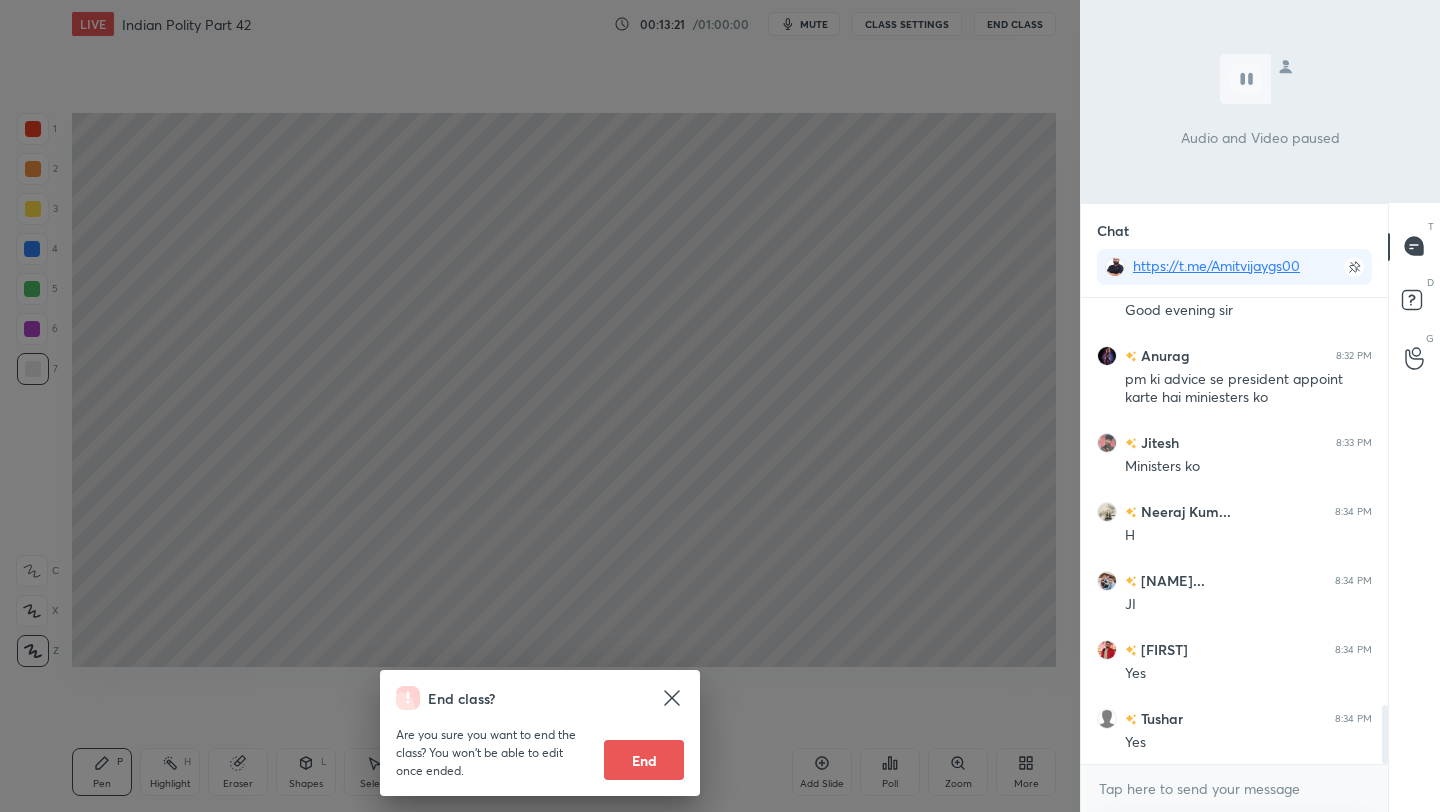 scroll, scrollTop: 3319, scrollLeft: 0, axis: vertical 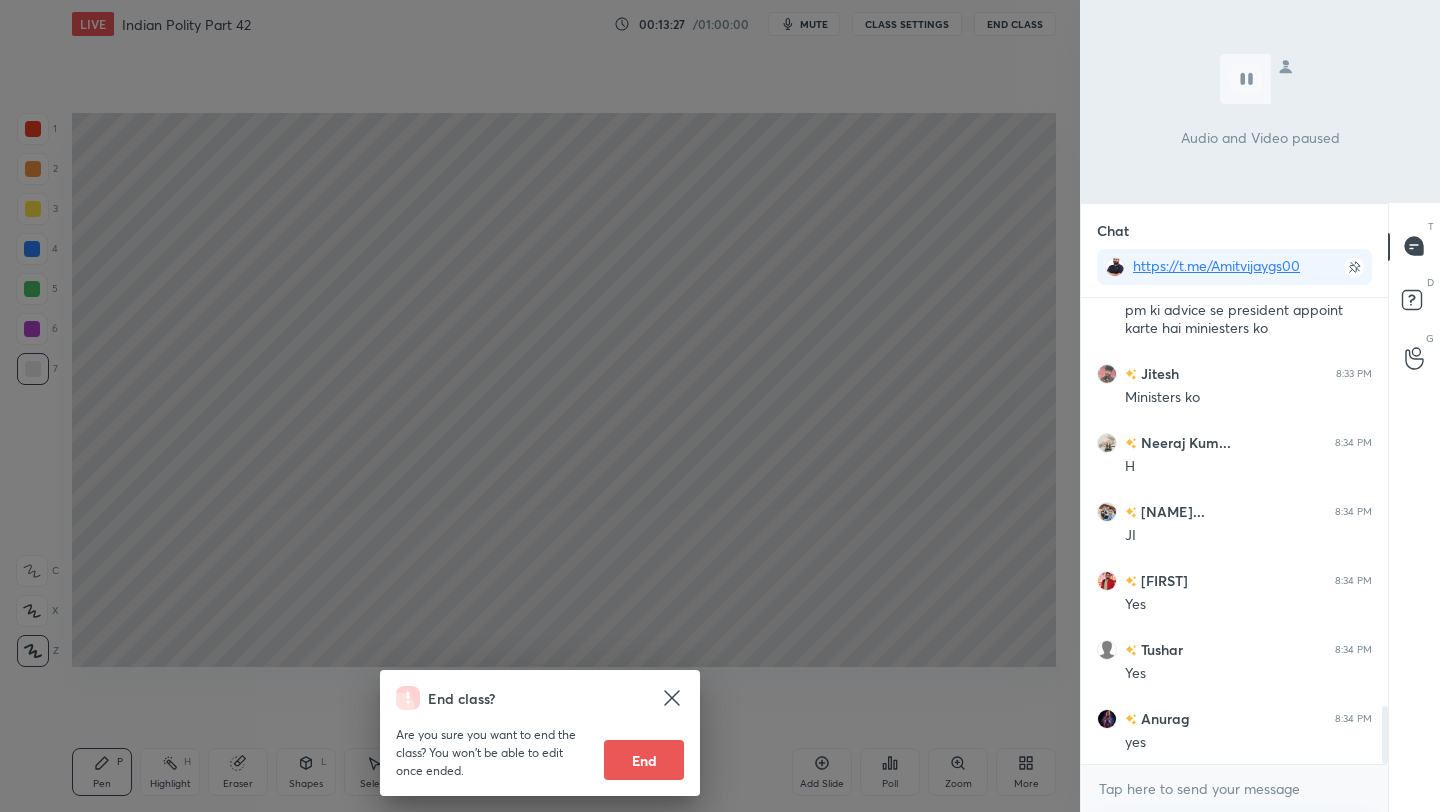 click on "End class? Are you sure you want to end the class? You won’t be able to edit once ended. End" at bounding box center (540, 406) 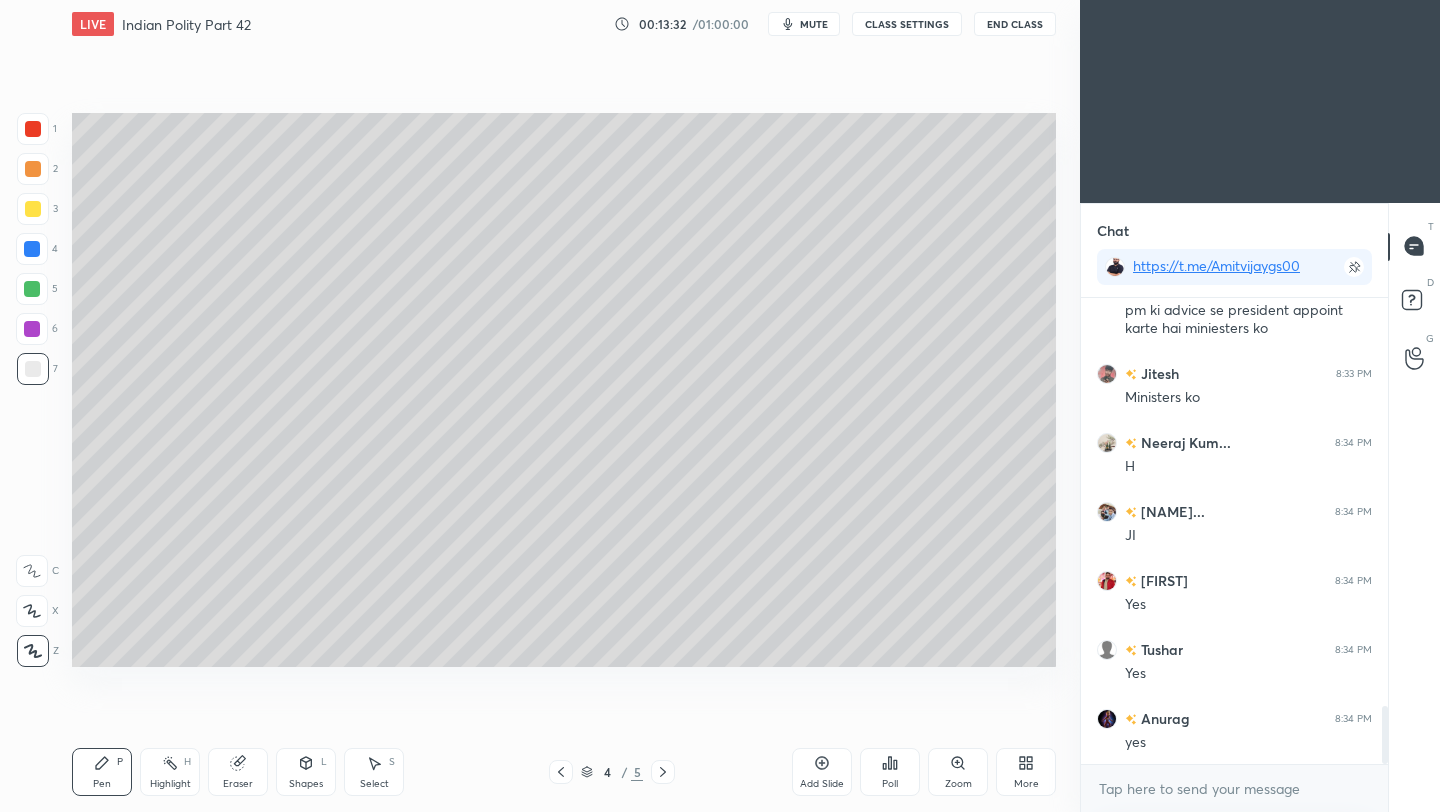 click on "Setting up your live class Poll for   secs No correct answer Start poll" at bounding box center (564, 390) 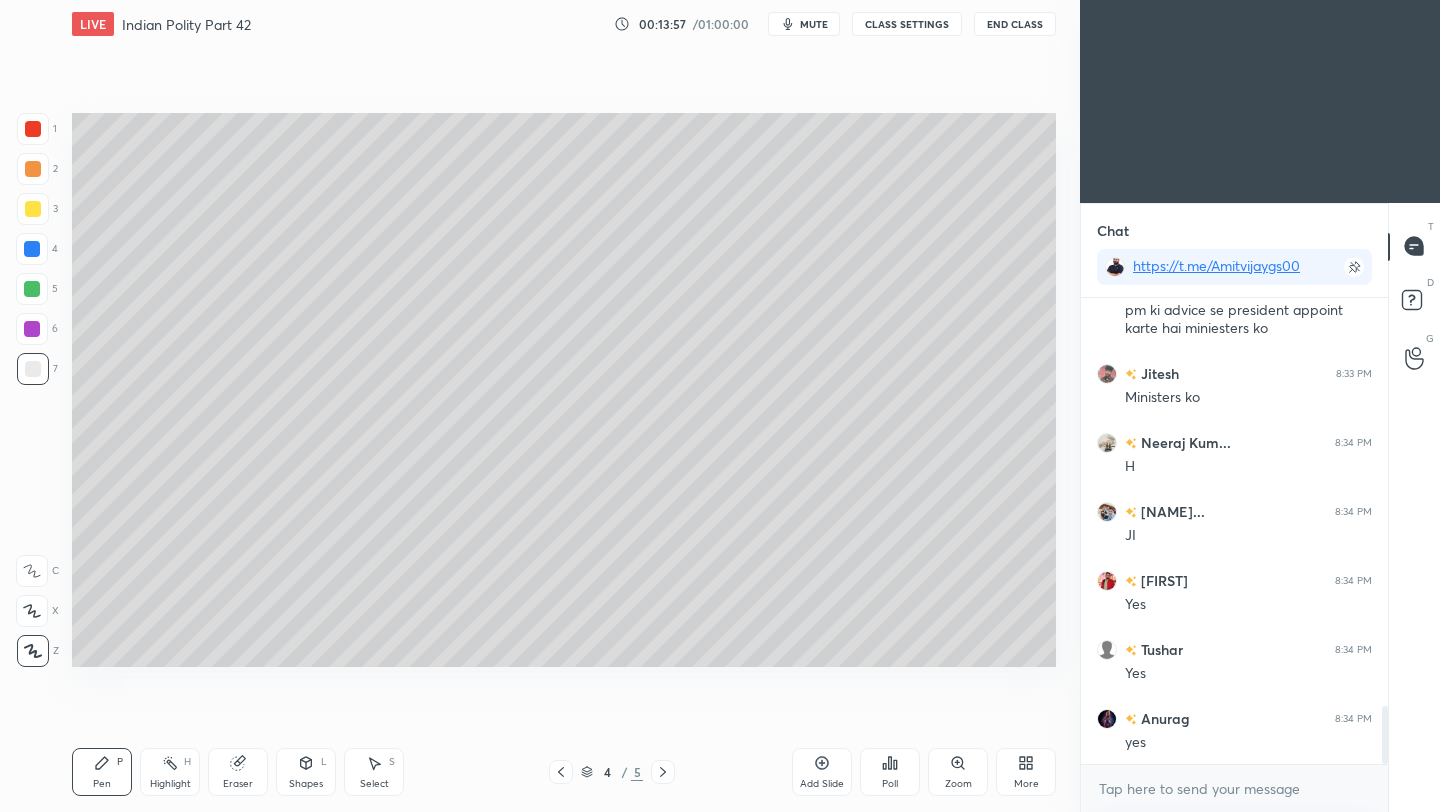 click 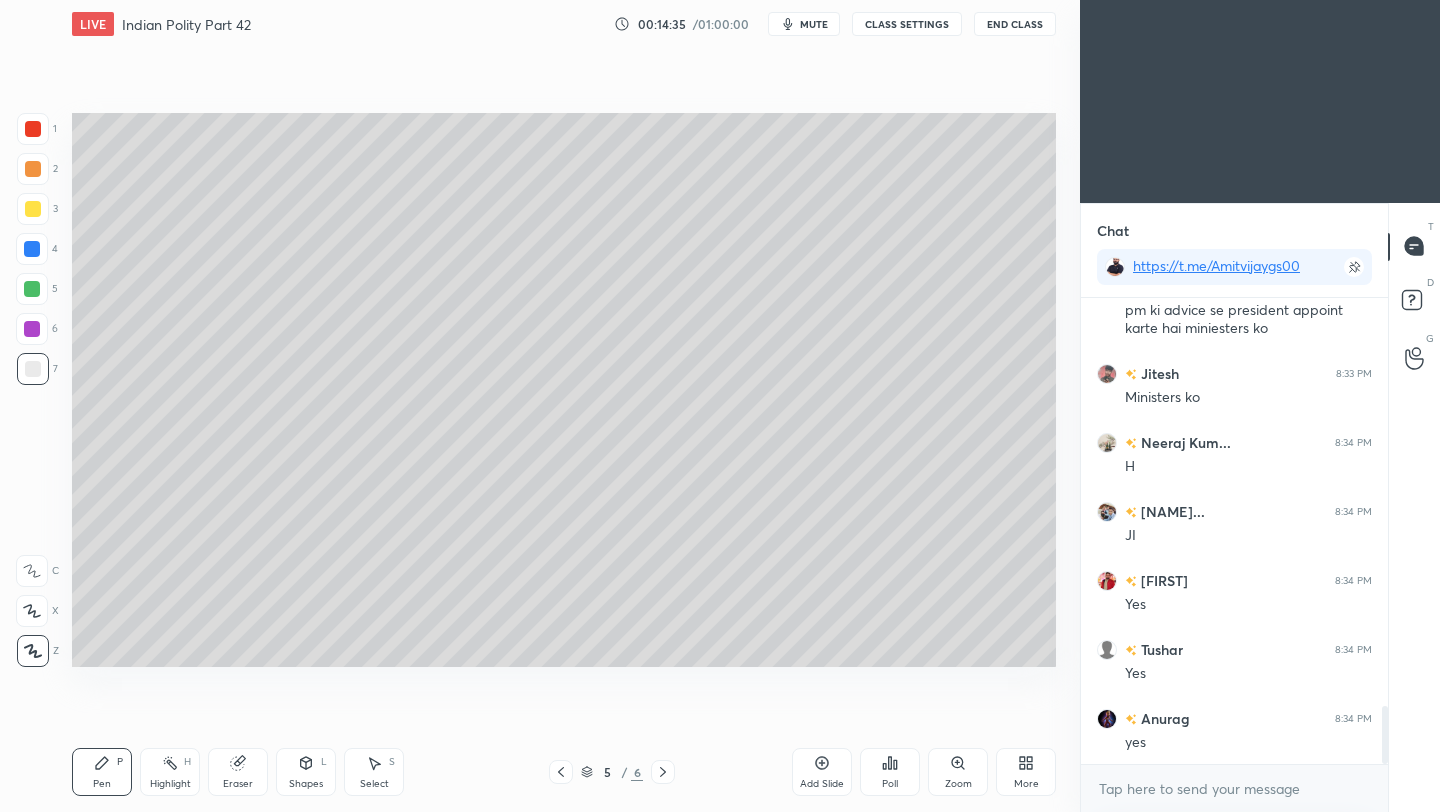 scroll, scrollTop: 3388, scrollLeft: 0, axis: vertical 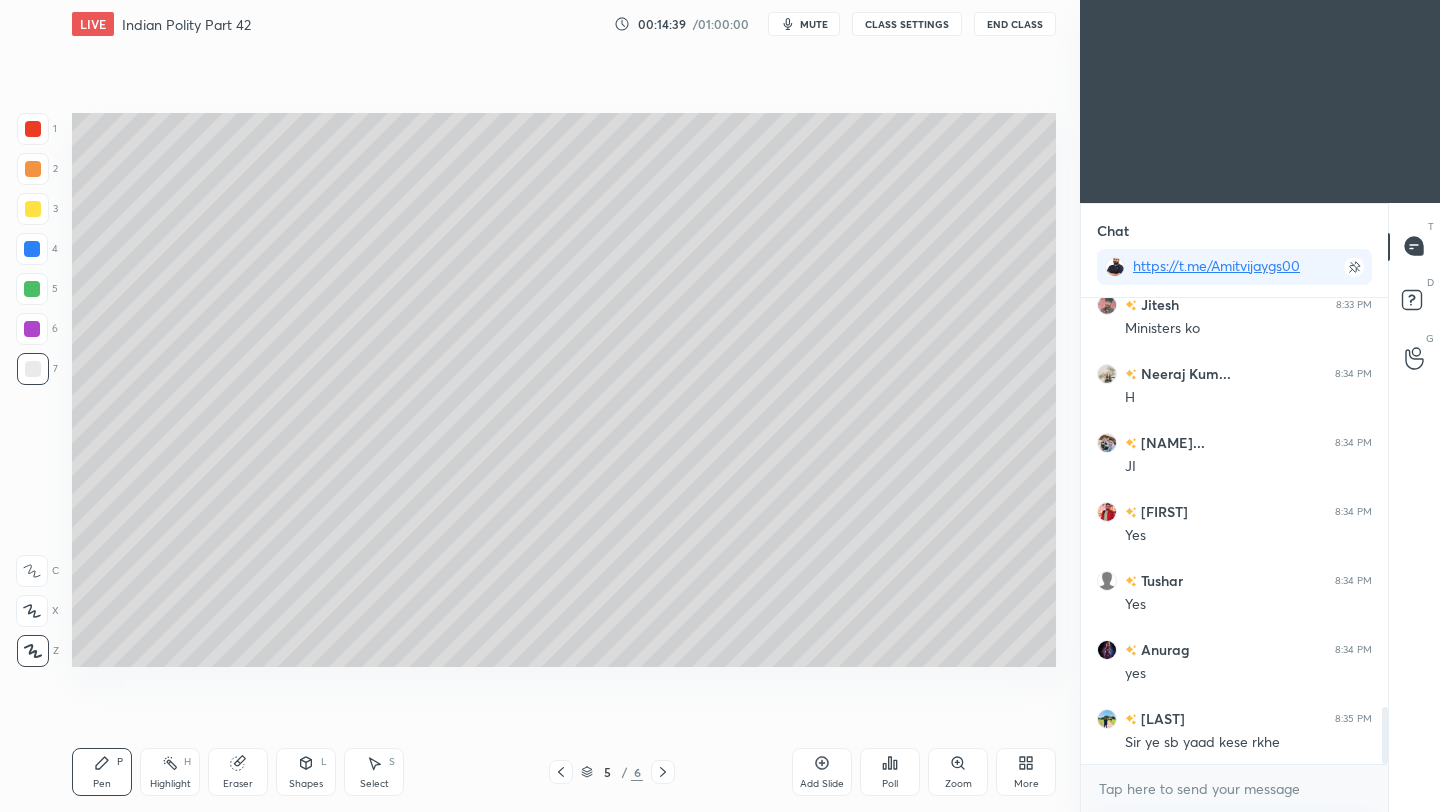 click on "End Class" at bounding box center (1015, 24) 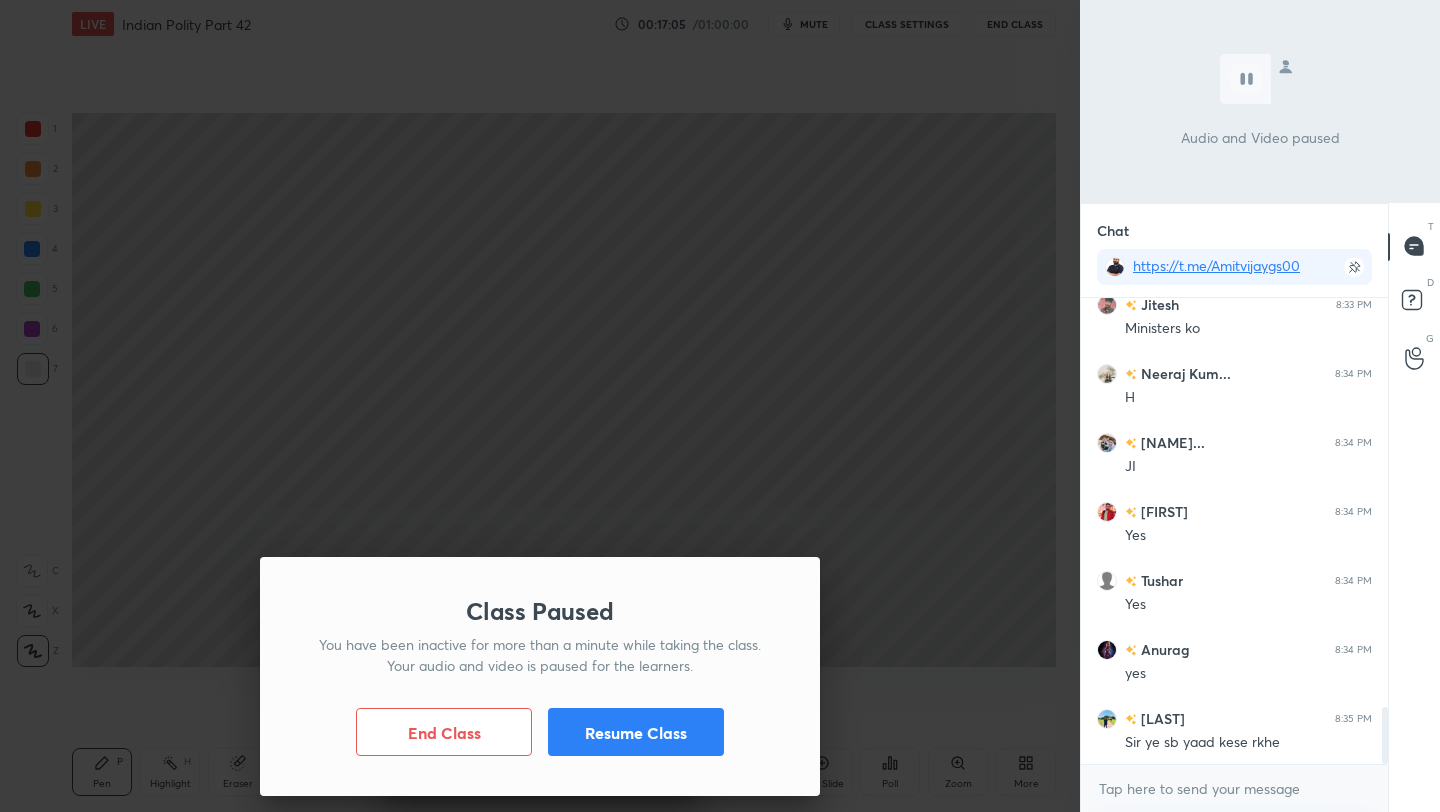 click on "Resume Class" at bounding box center (636, 732) 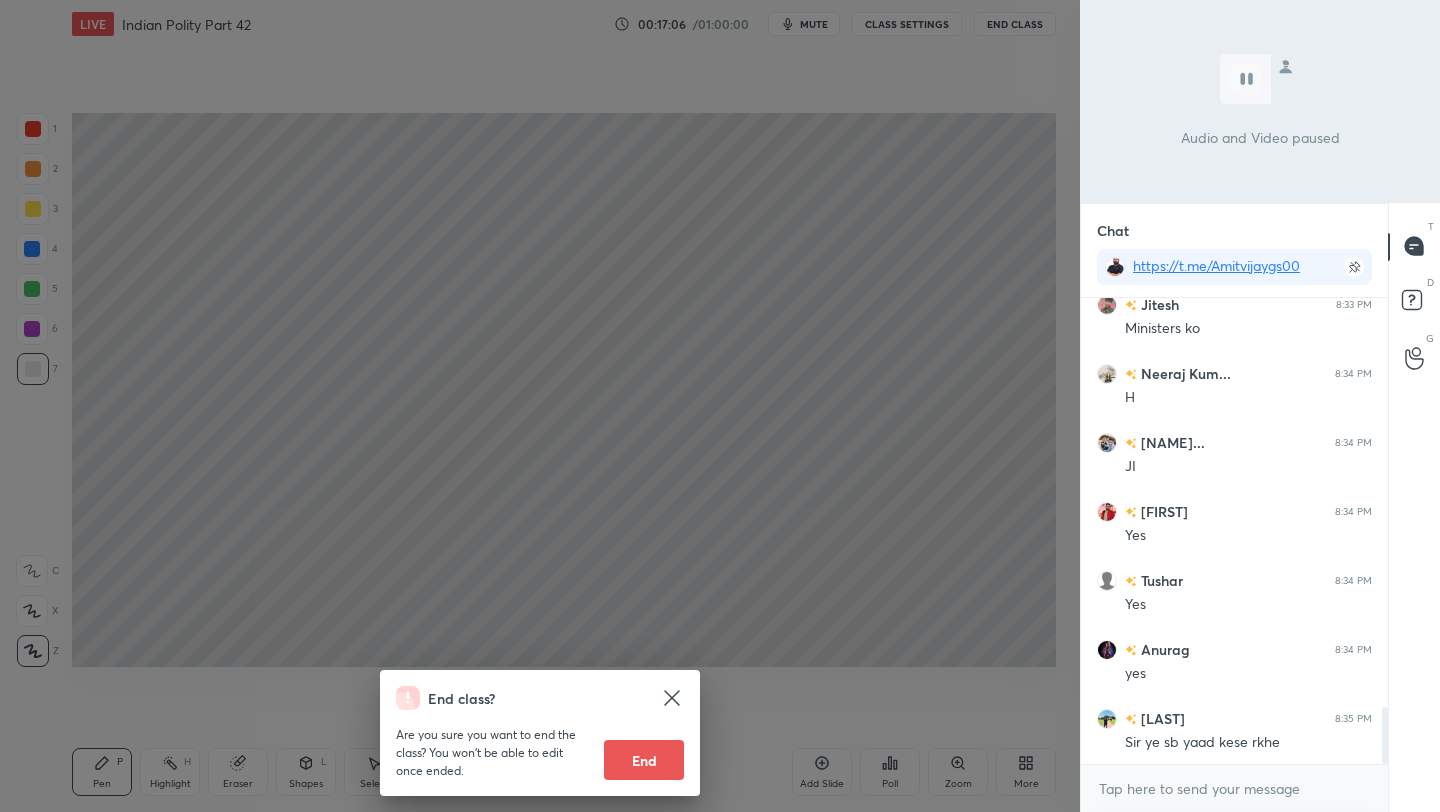 click on "End class? Are you sure you want to end the class? You won’t be able to edit once ended. End" at bounding box center [540, 406] 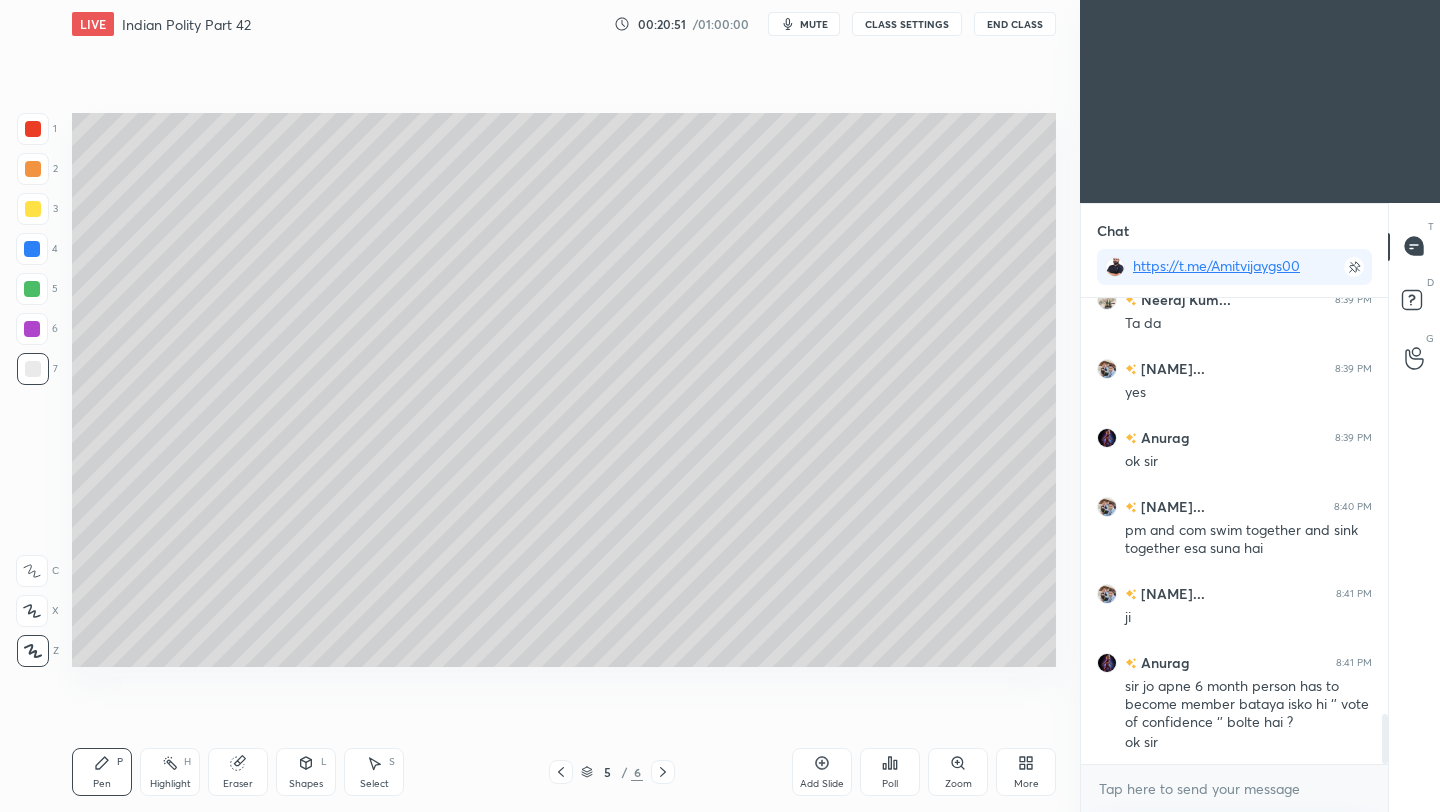 scroll, scrollTop: 3943, scrollLeft: 0, axis: vertical 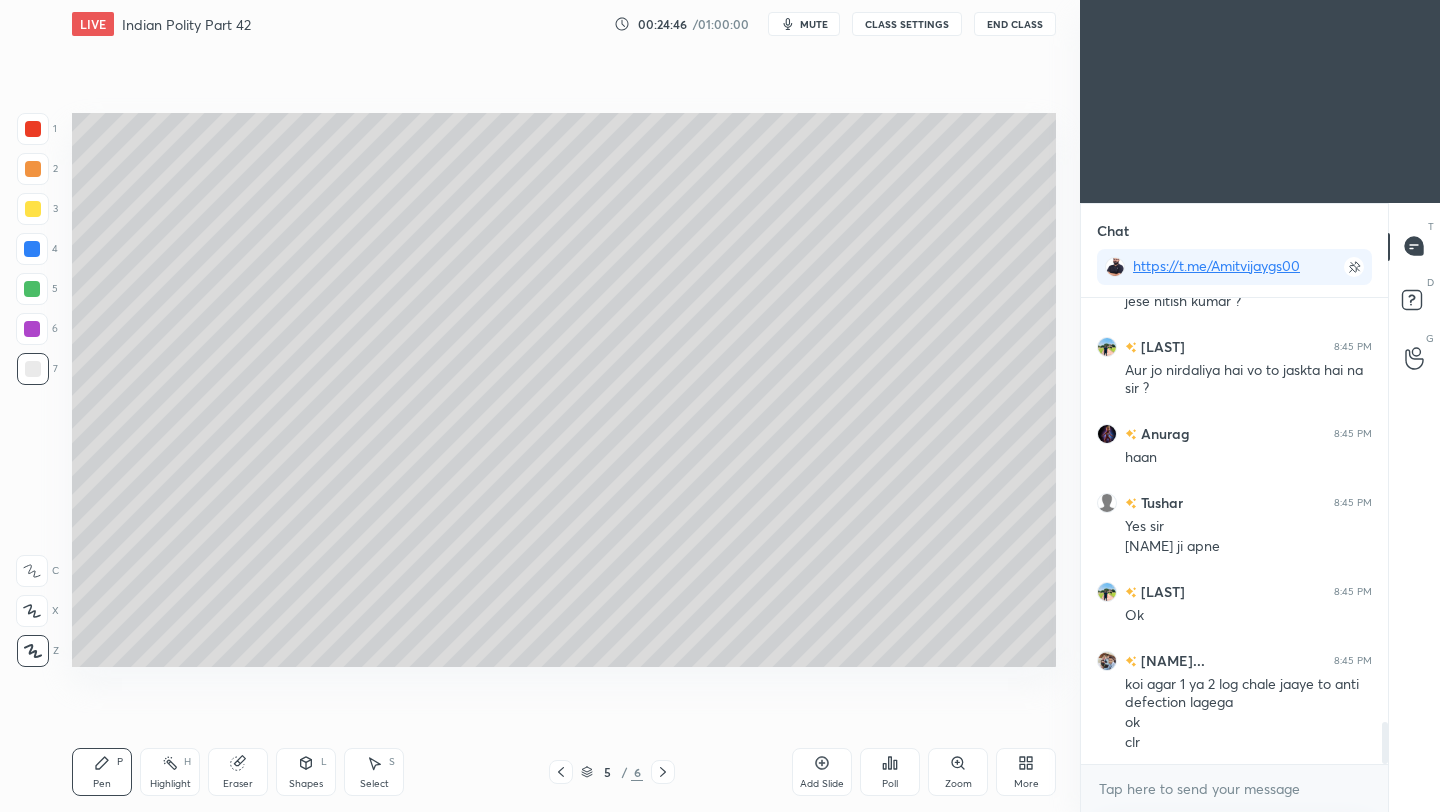 click 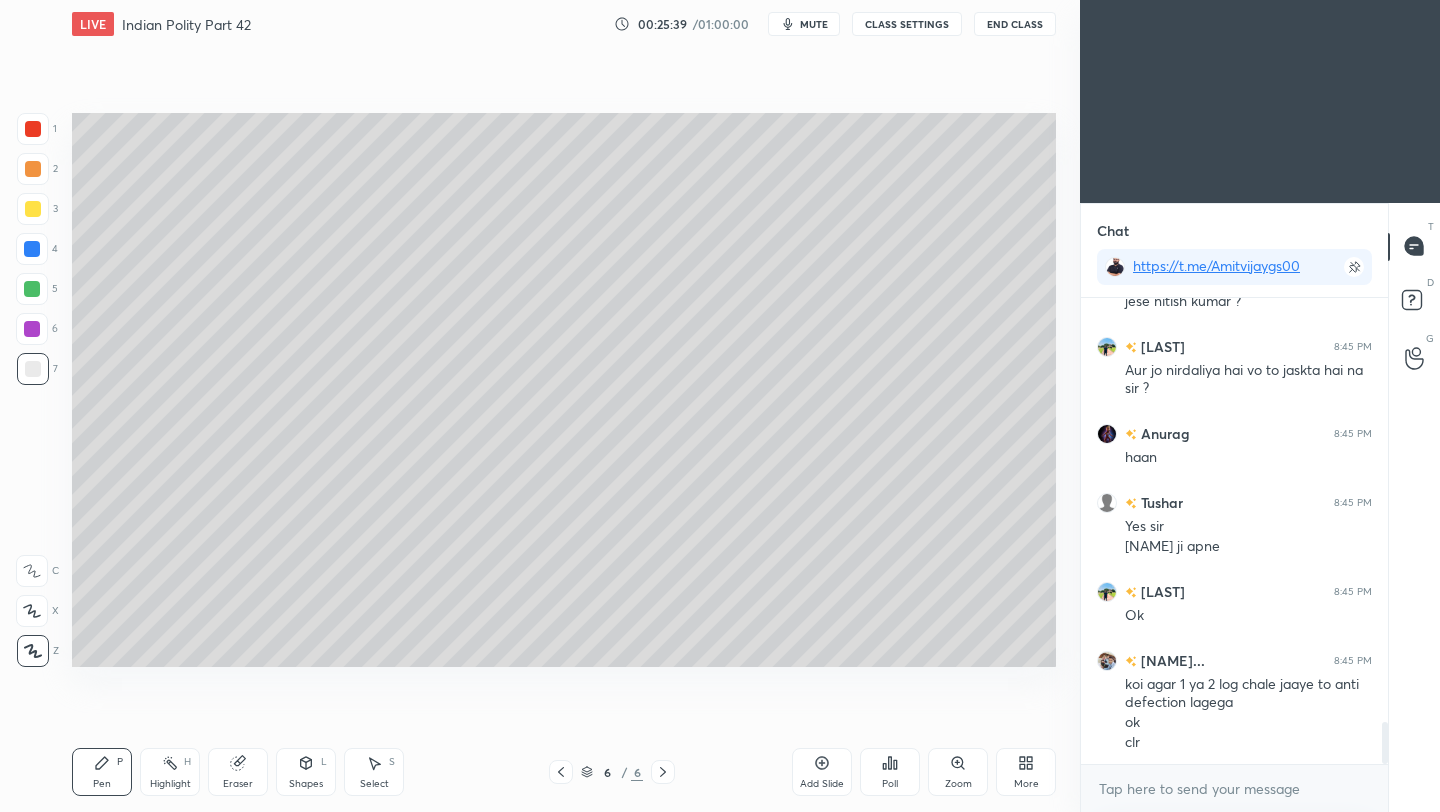 click at bounding box center (33, 209) 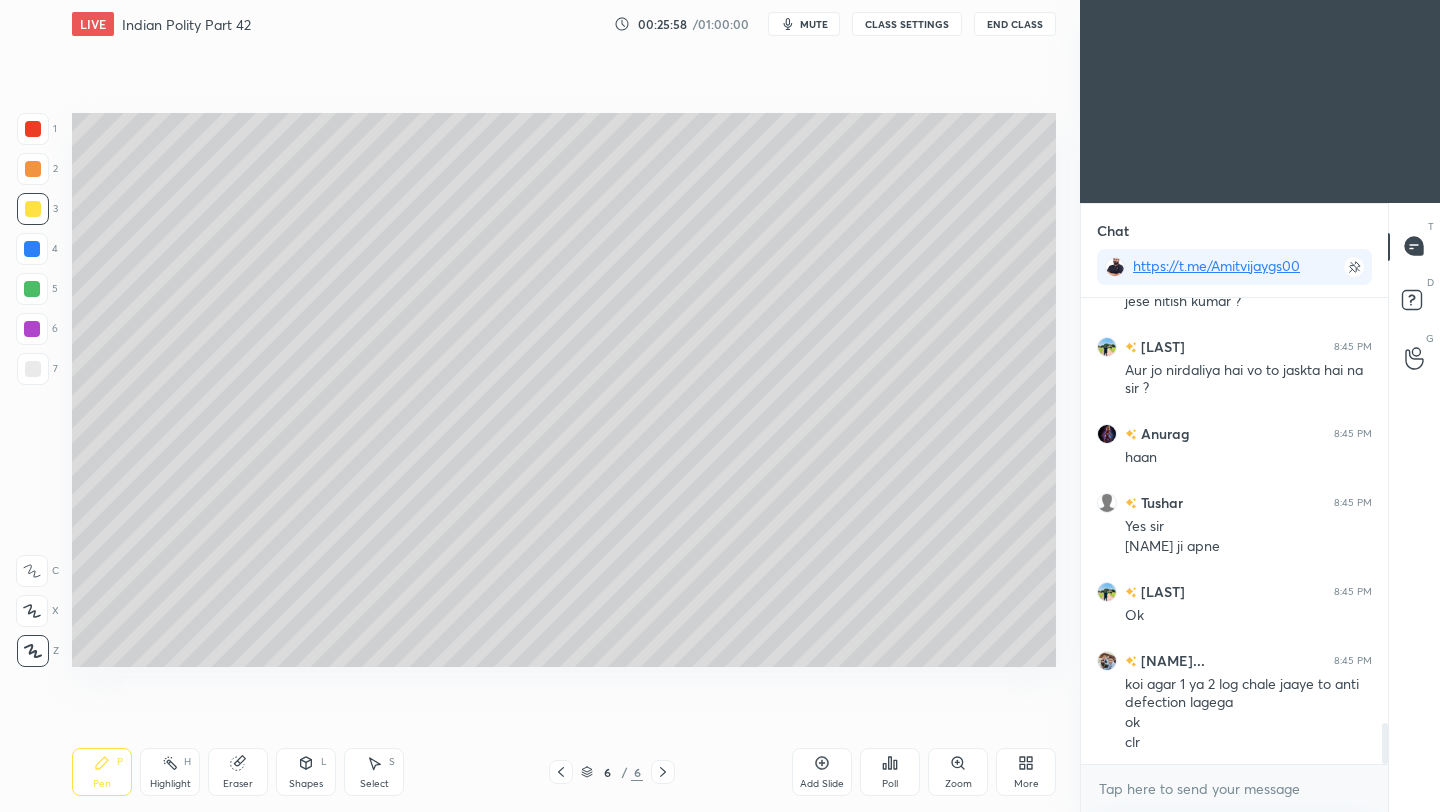 scroll, scrollTop: 4818, scrollLeft: 0, axis: vertical 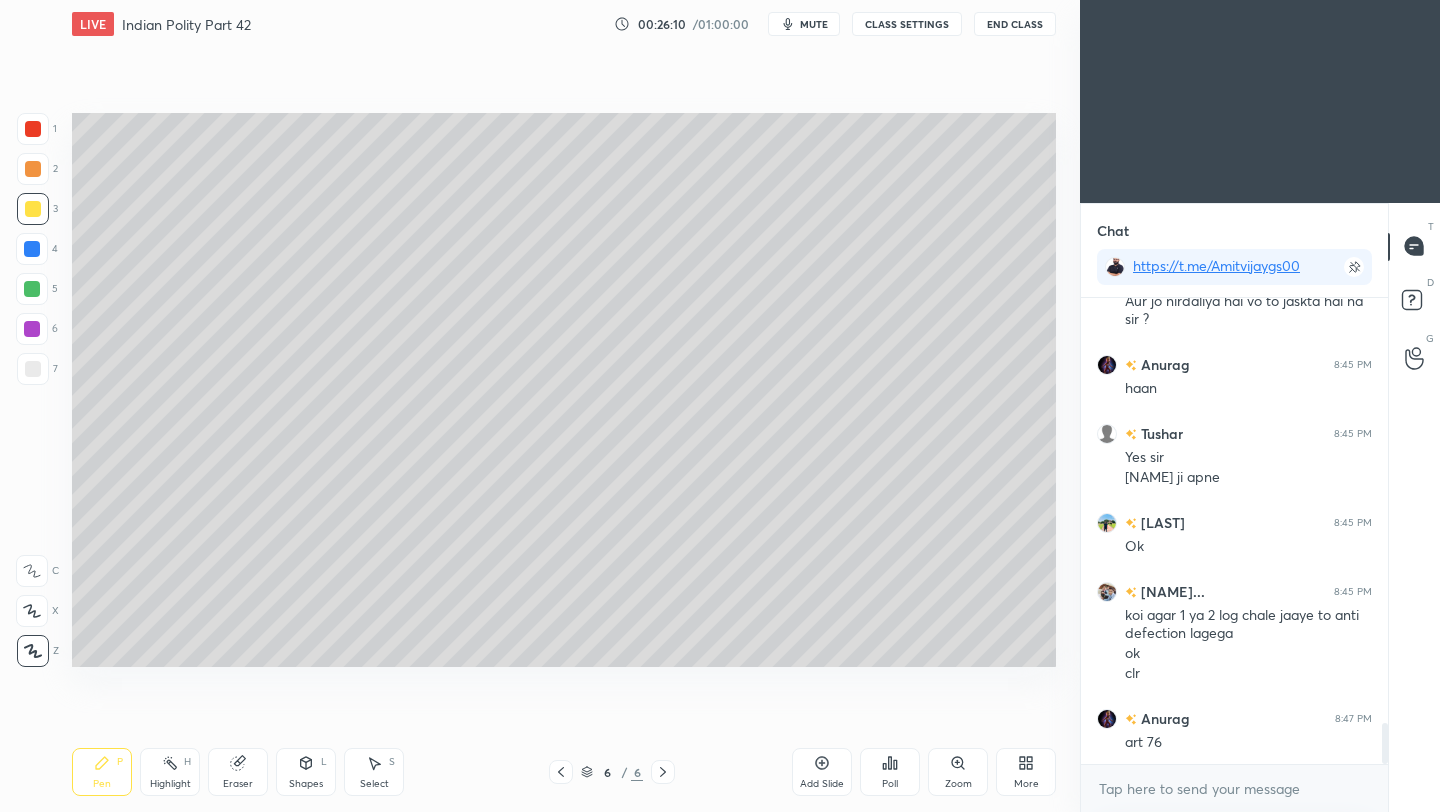 click at bounding box center (33, 369) 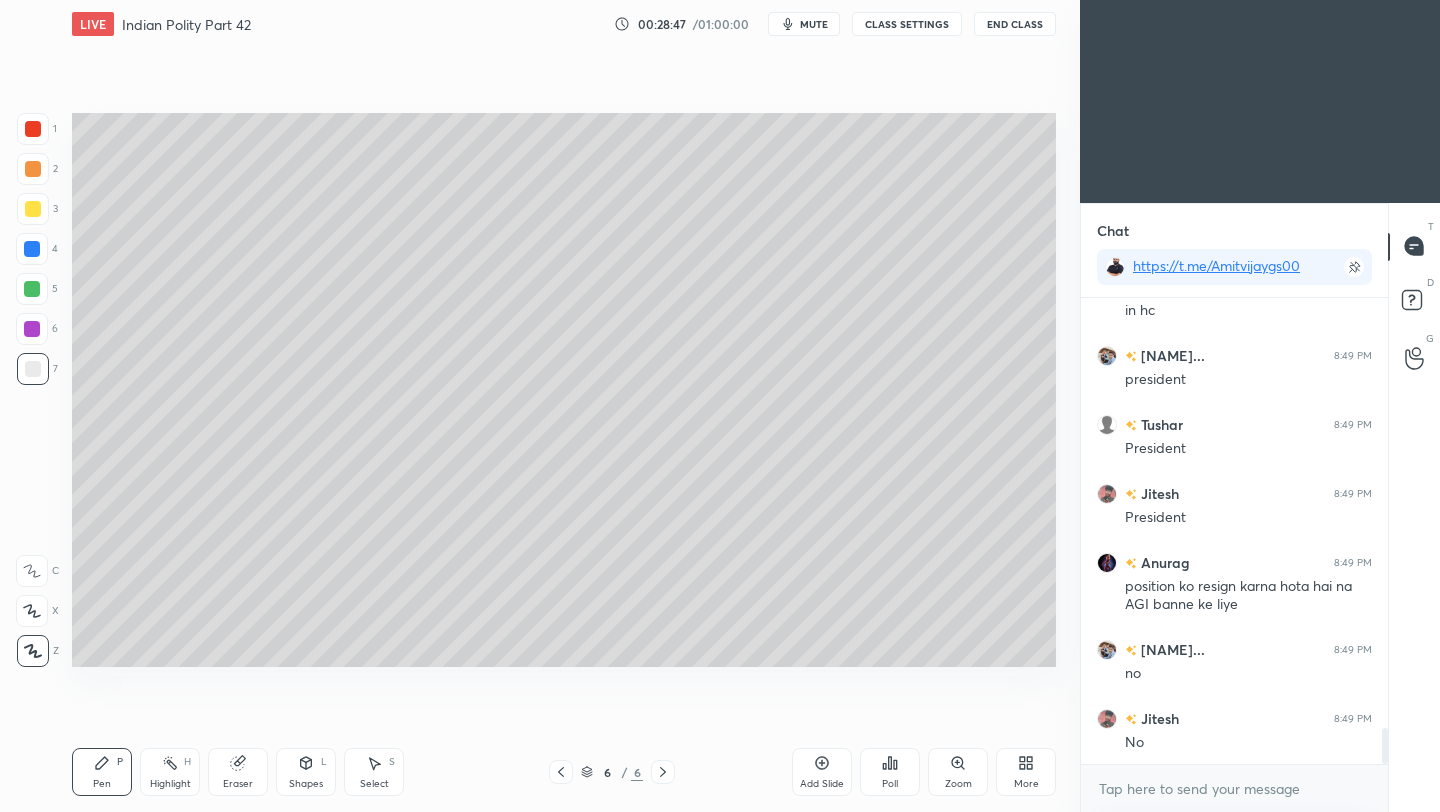 scroll, scrollTop: 5615, scrollLeft: 0, axis: vertical 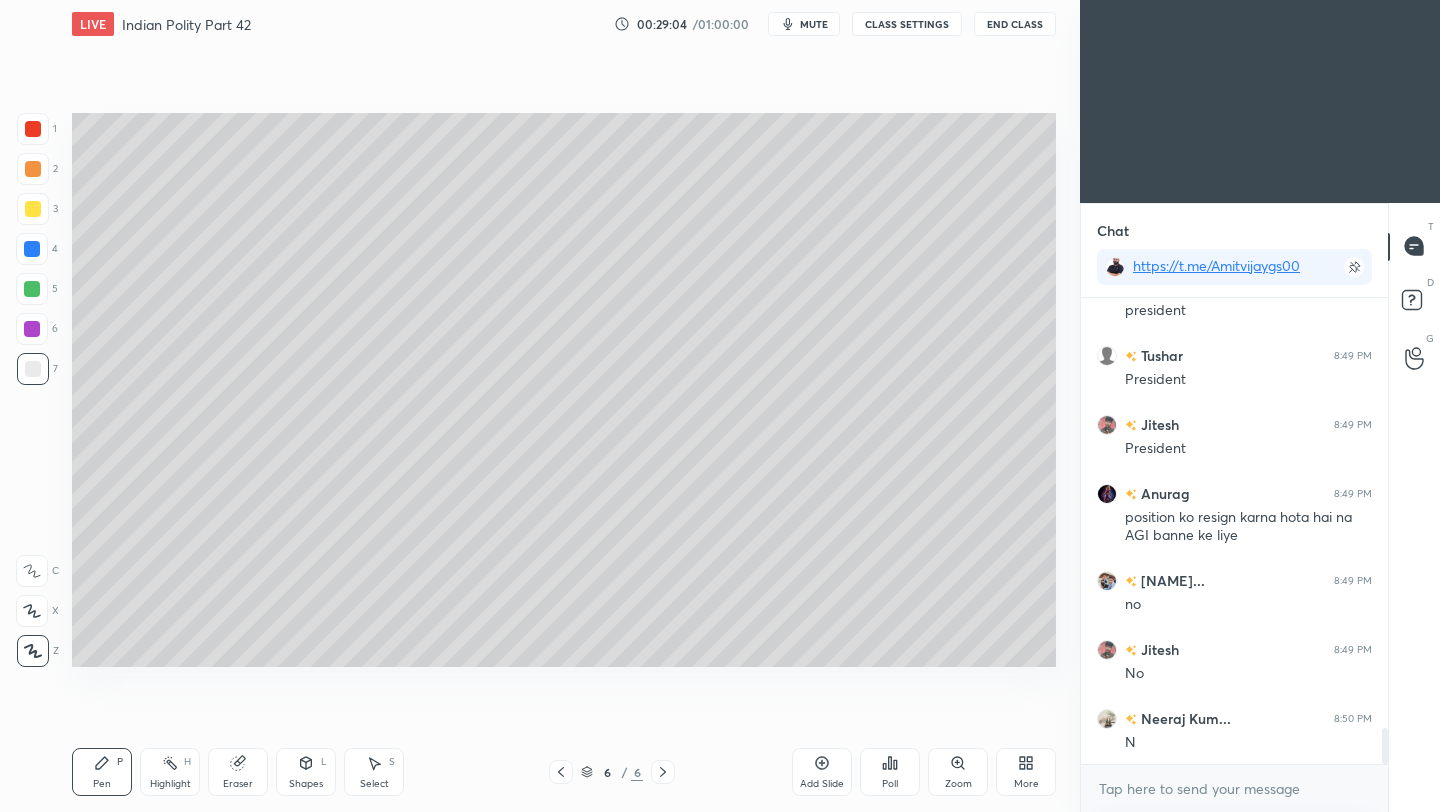 click on "Setting up your live class Poll for   secs No correct answer Start poll" at bounding box center (564, 390) 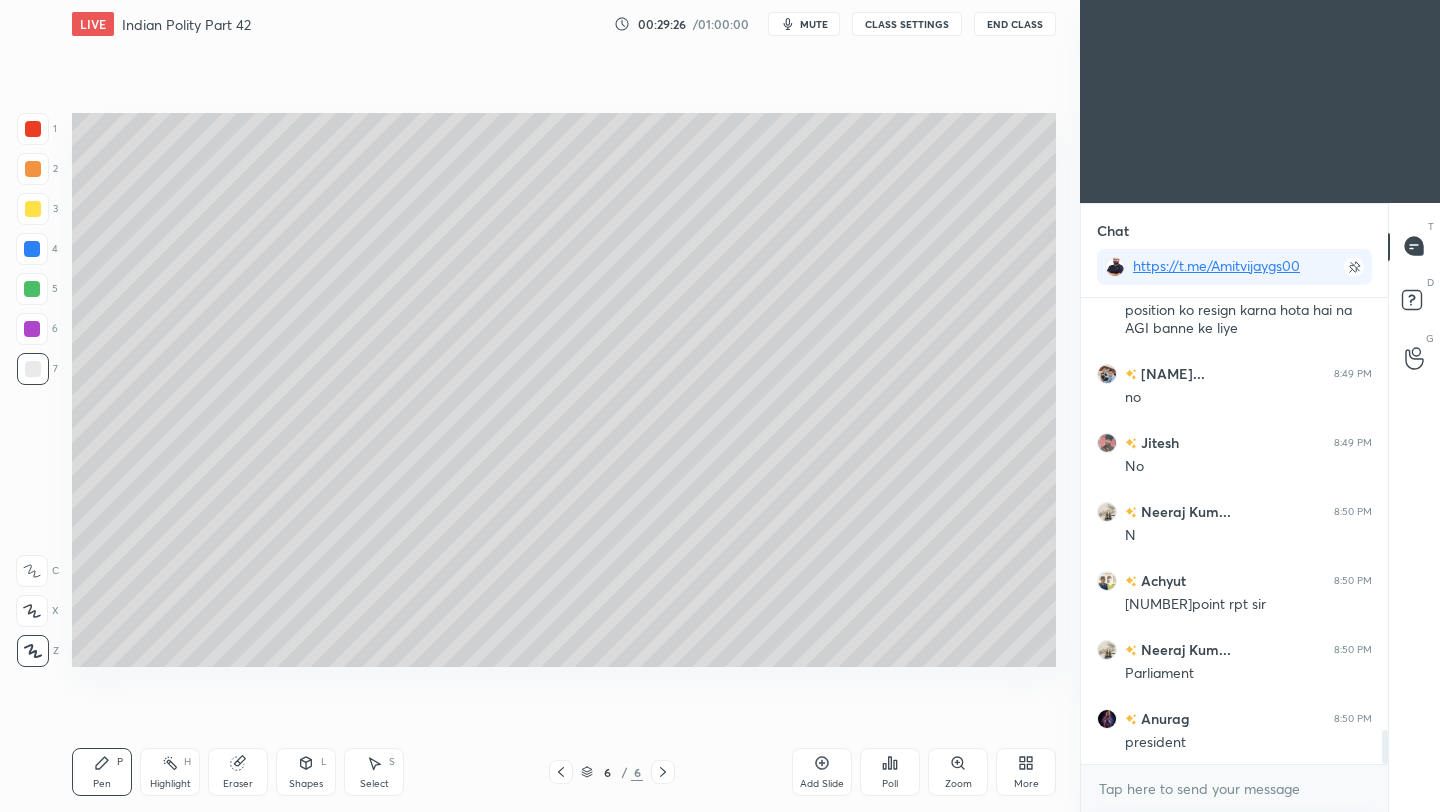 scroll, scrollTop: 5891, scrollLeft: 0, axis: vertical 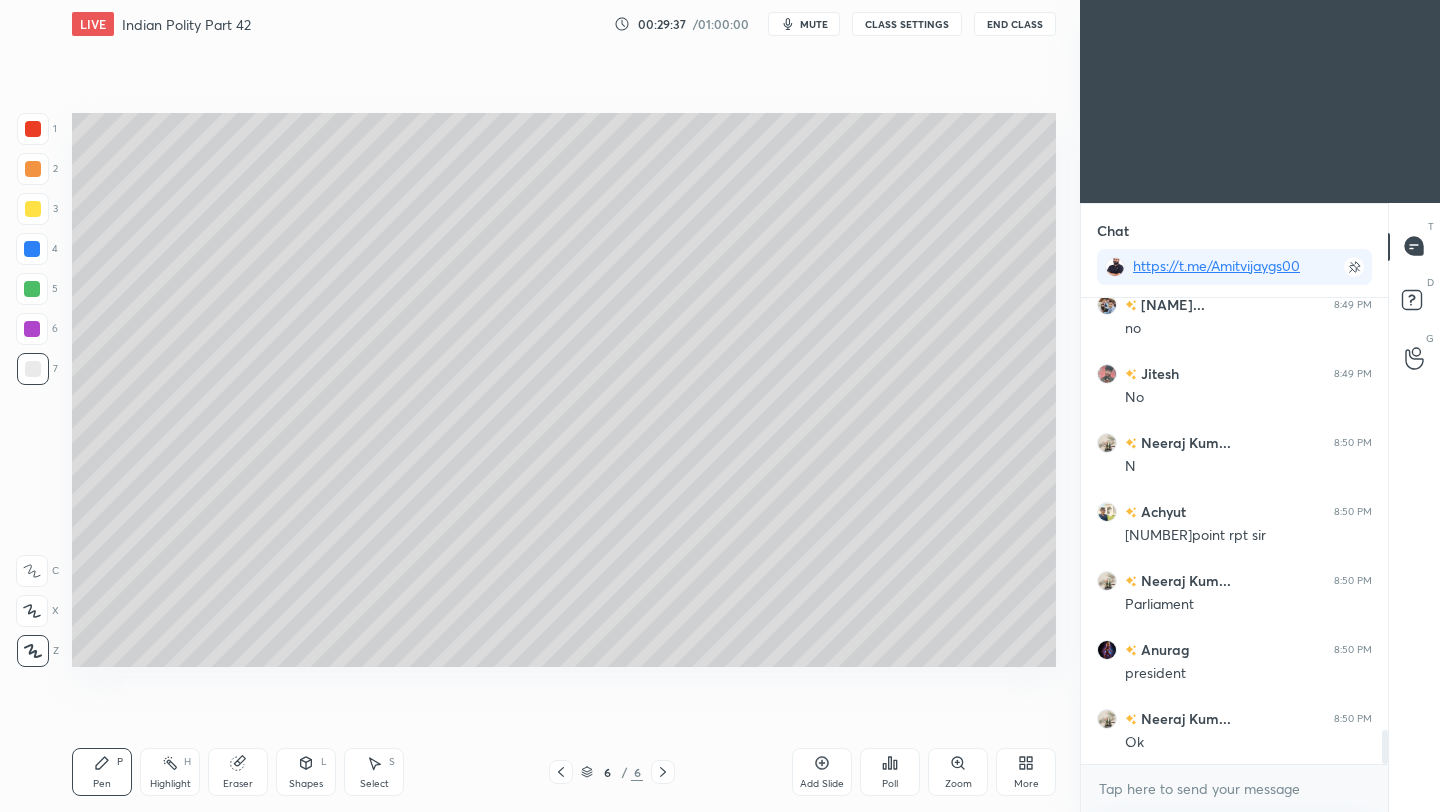click 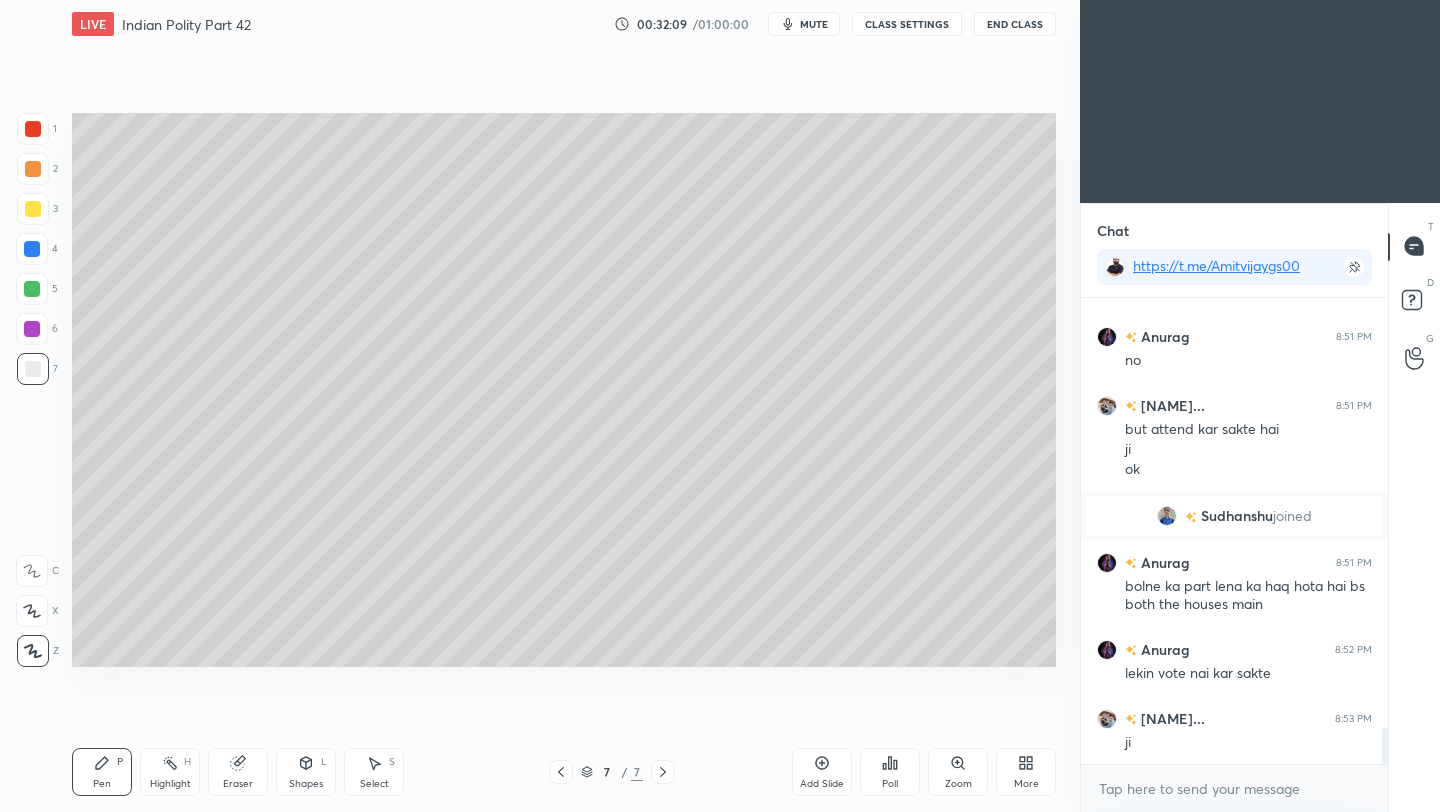 scroll, scrollTop: 5695, scrollLeft: 0, axis: vertical 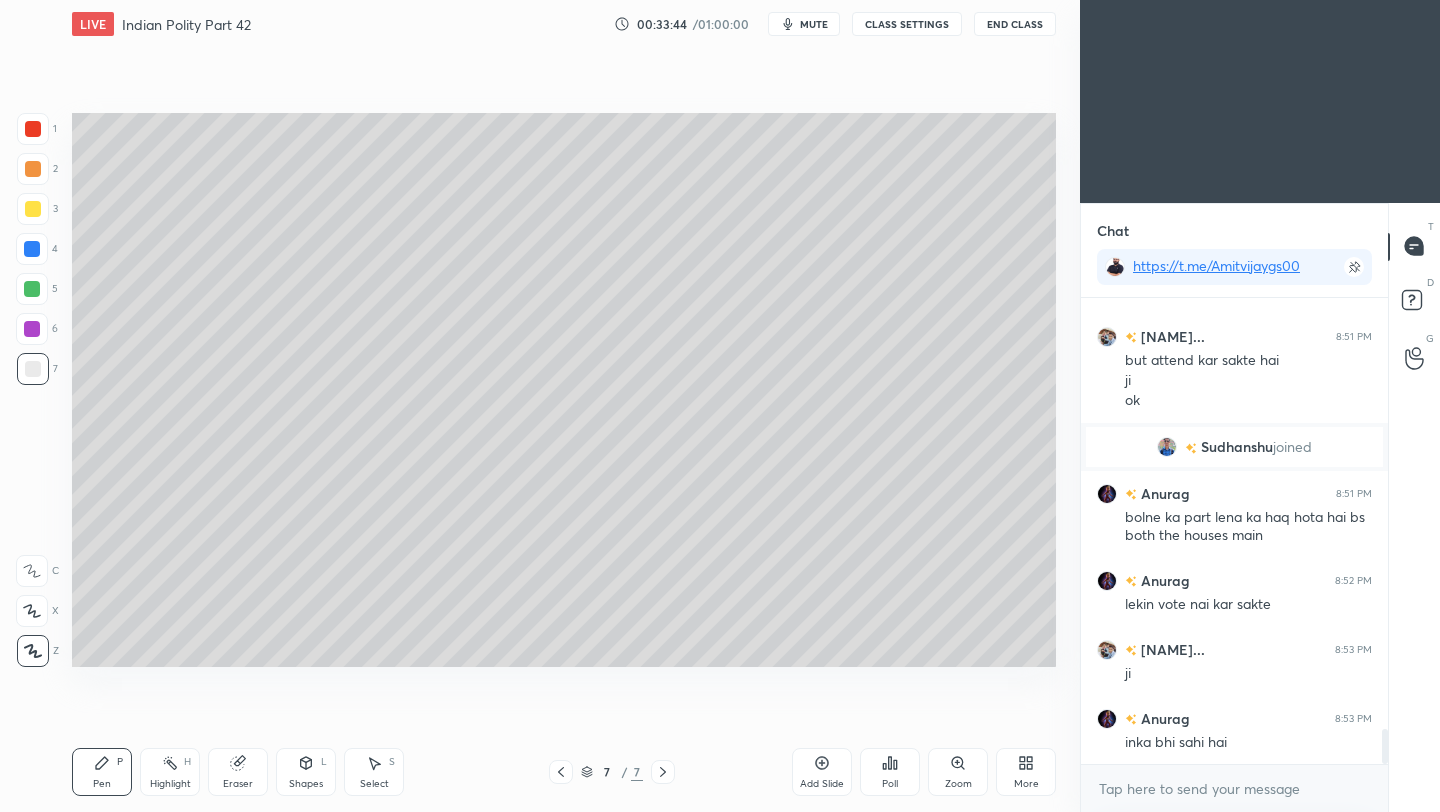 click 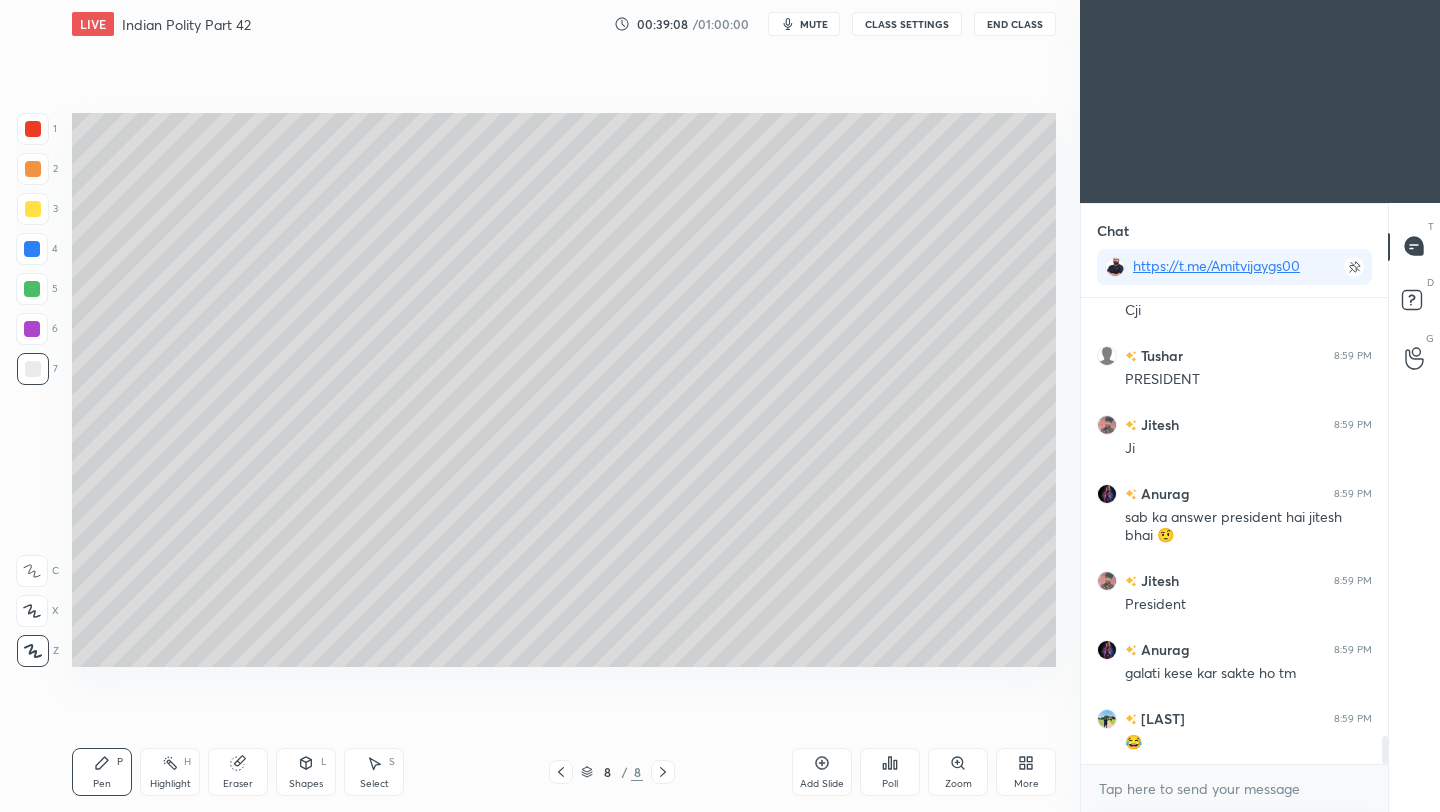 scroll, scrollTop: 7459, scrollLeft: 0, axis: vertical 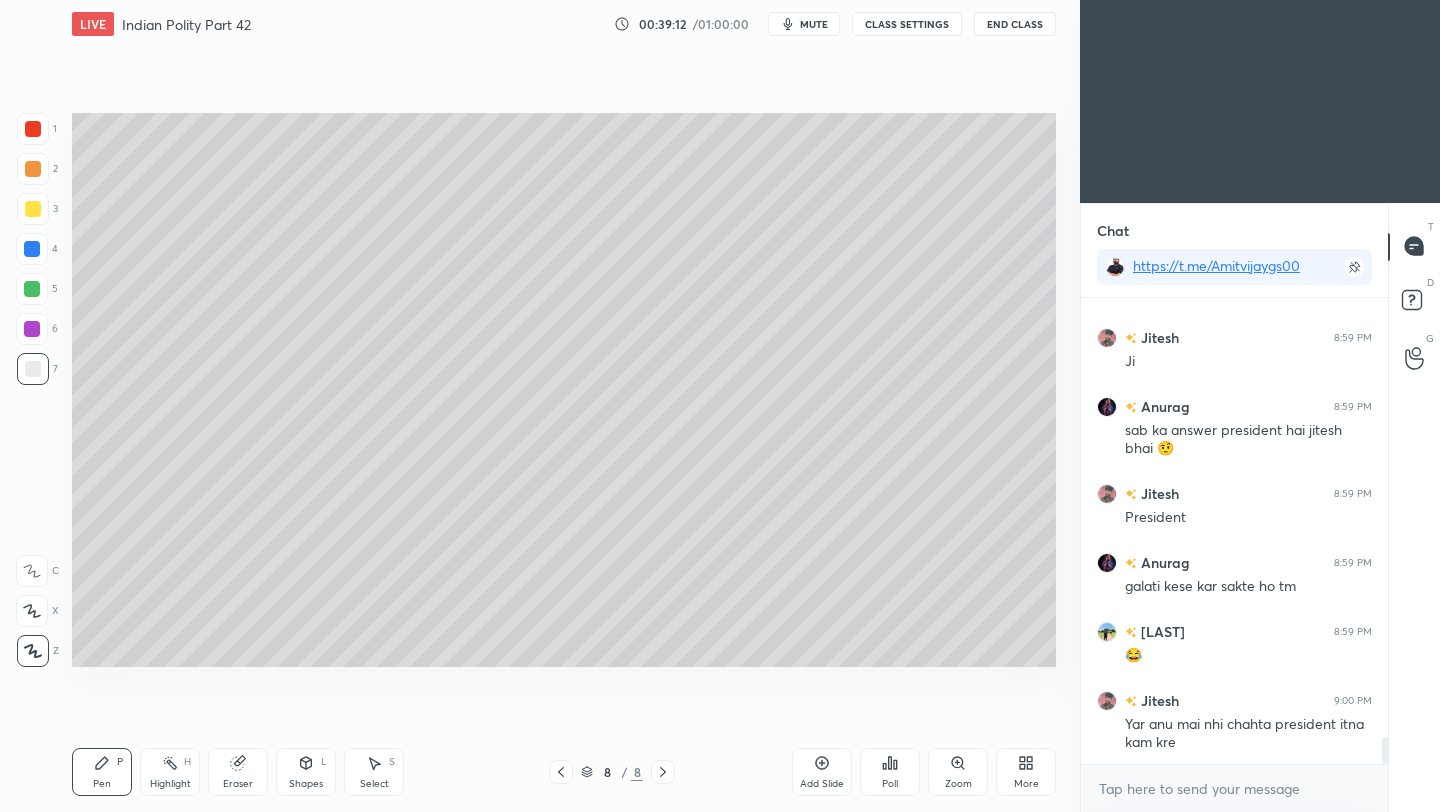 click 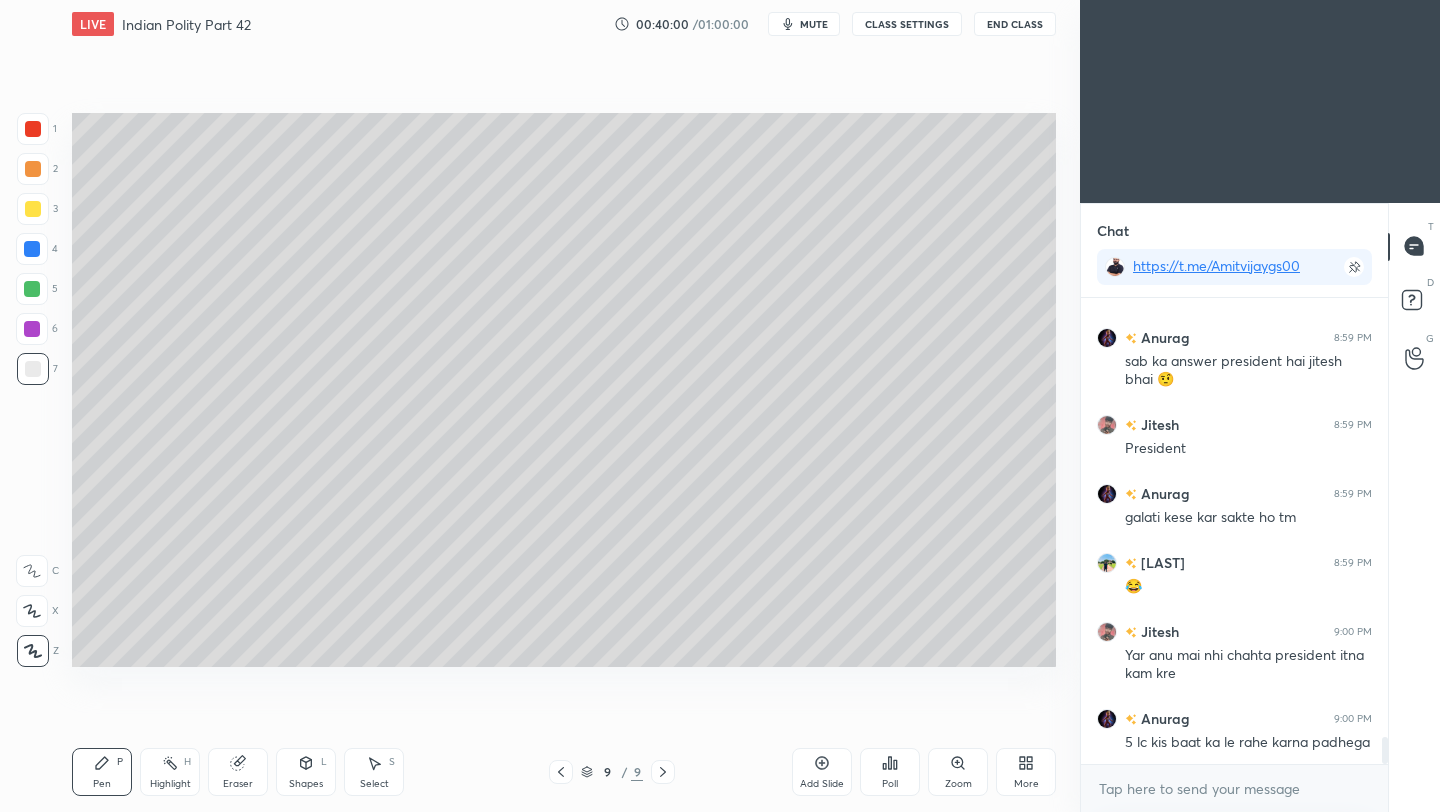 scroll, scrollTop: 7597, scrollLeft: 0, axis: vertical 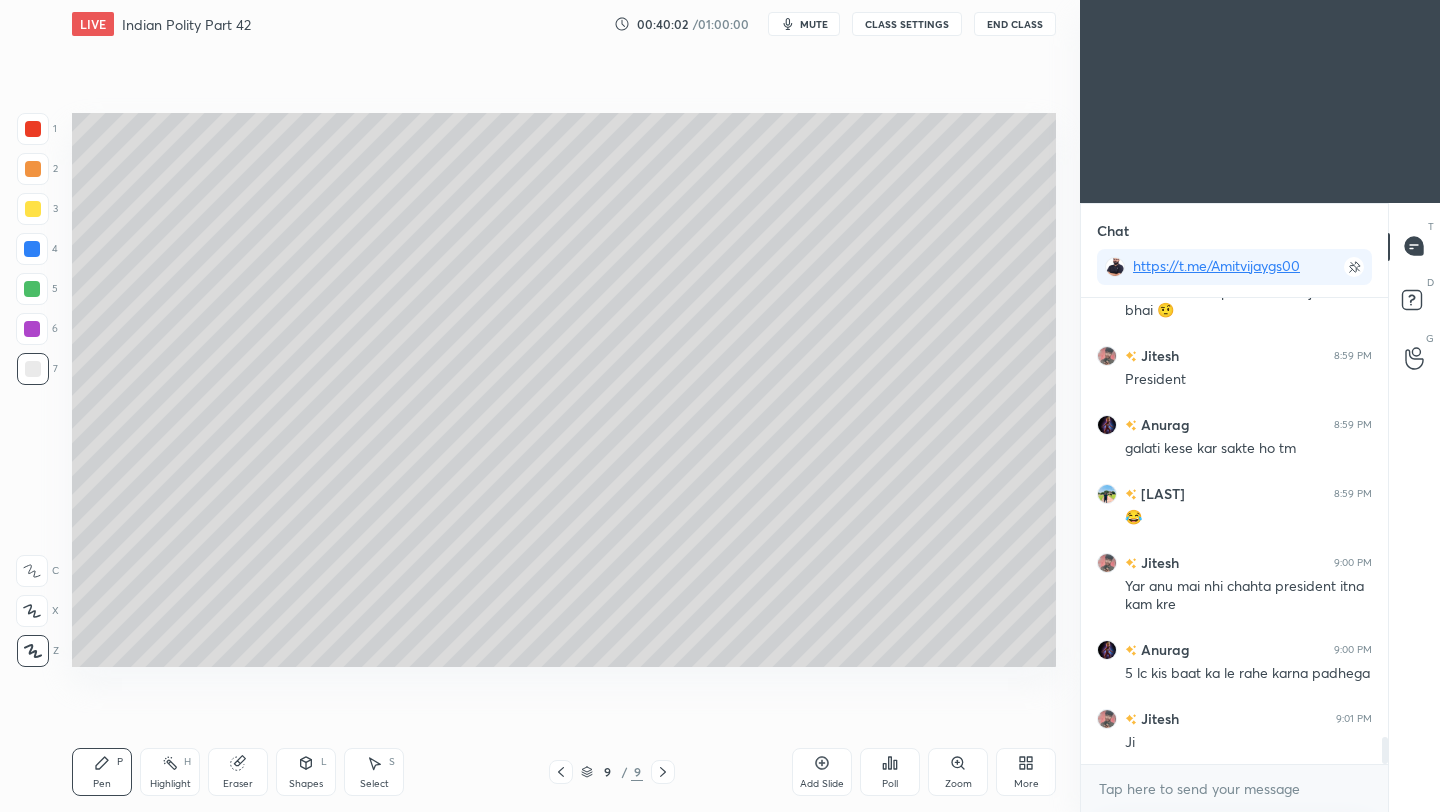 click at bounding box center [33, 209] 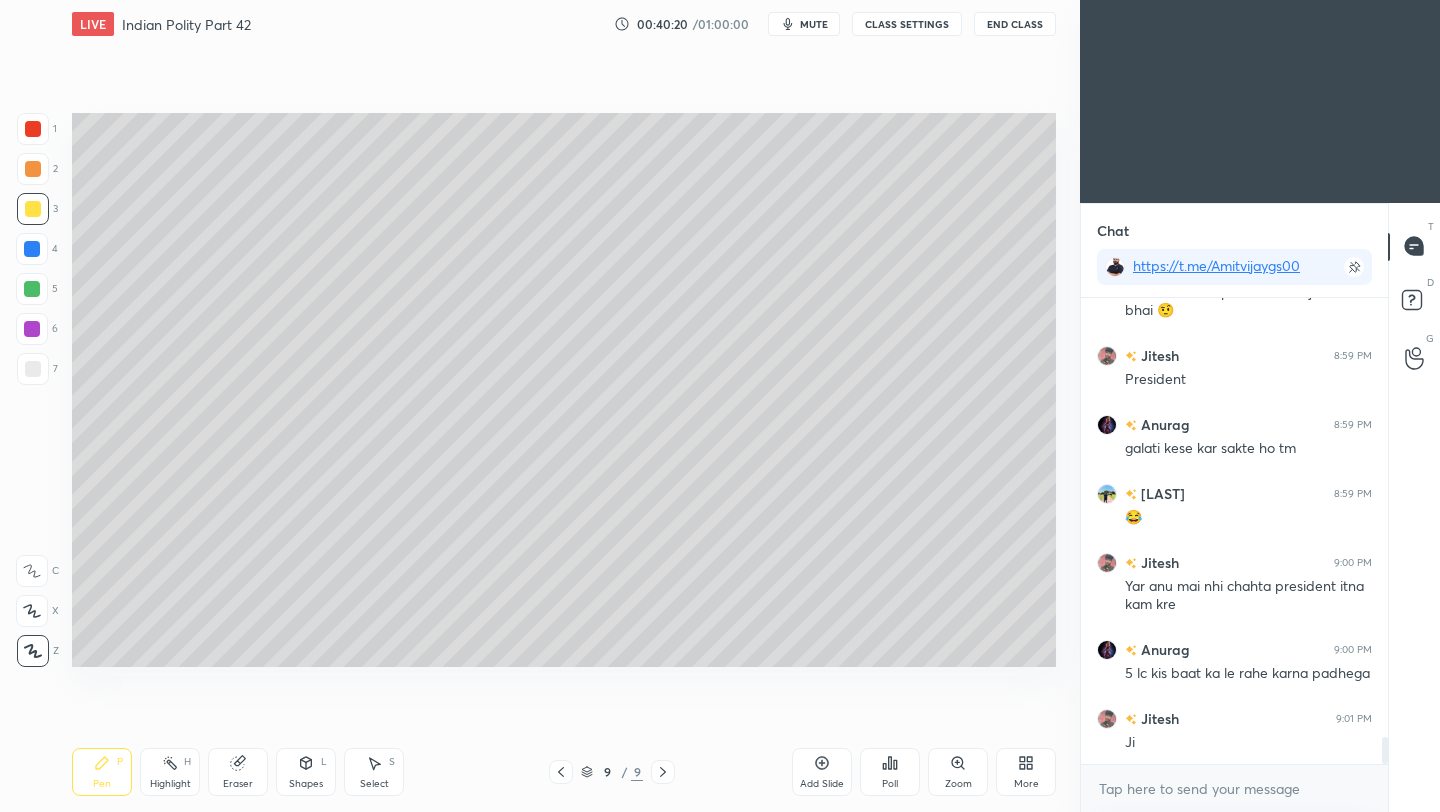 click at bounding box center [33, 369] 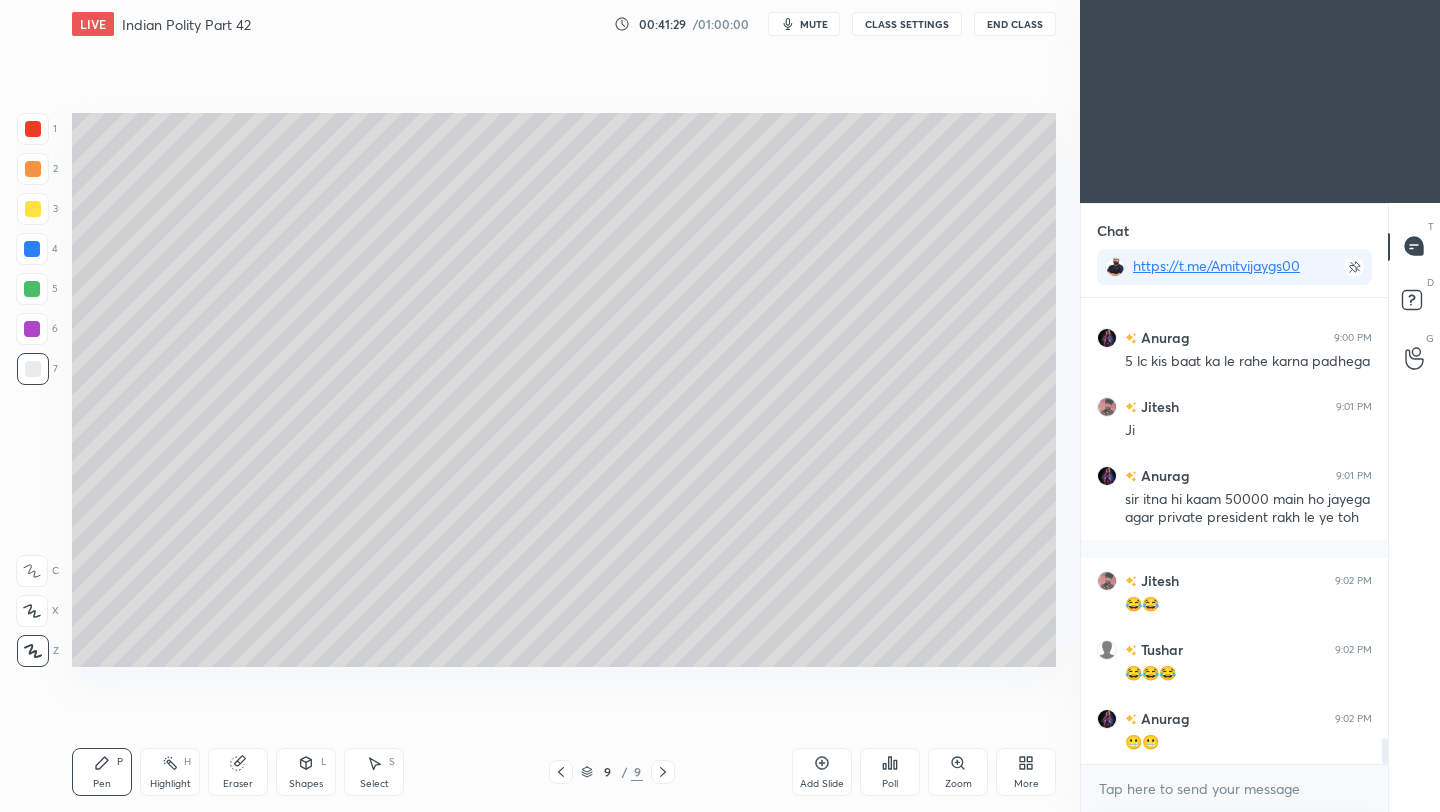scroll, scrollTop: 7978, scrollLeft: 0, axis: vertical 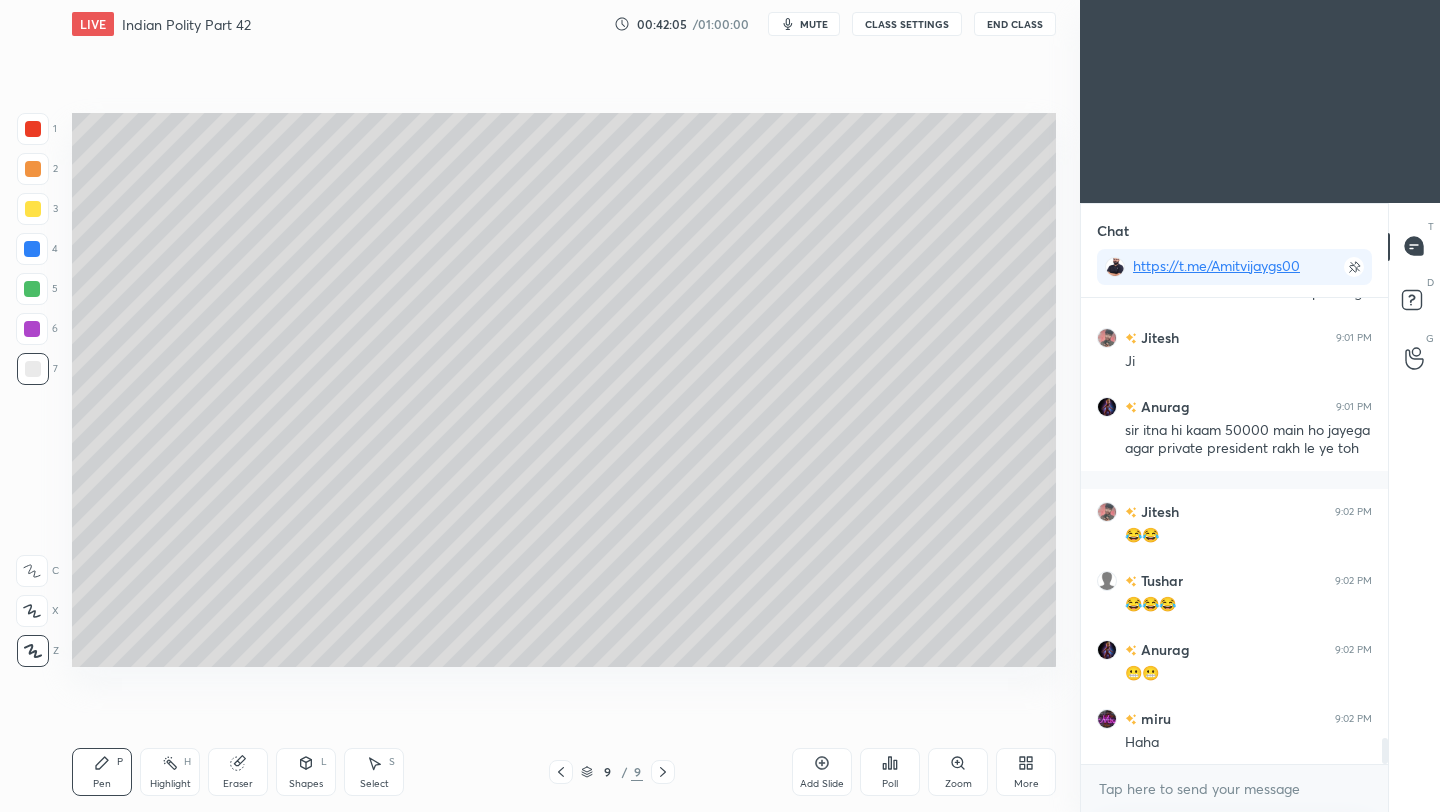 click 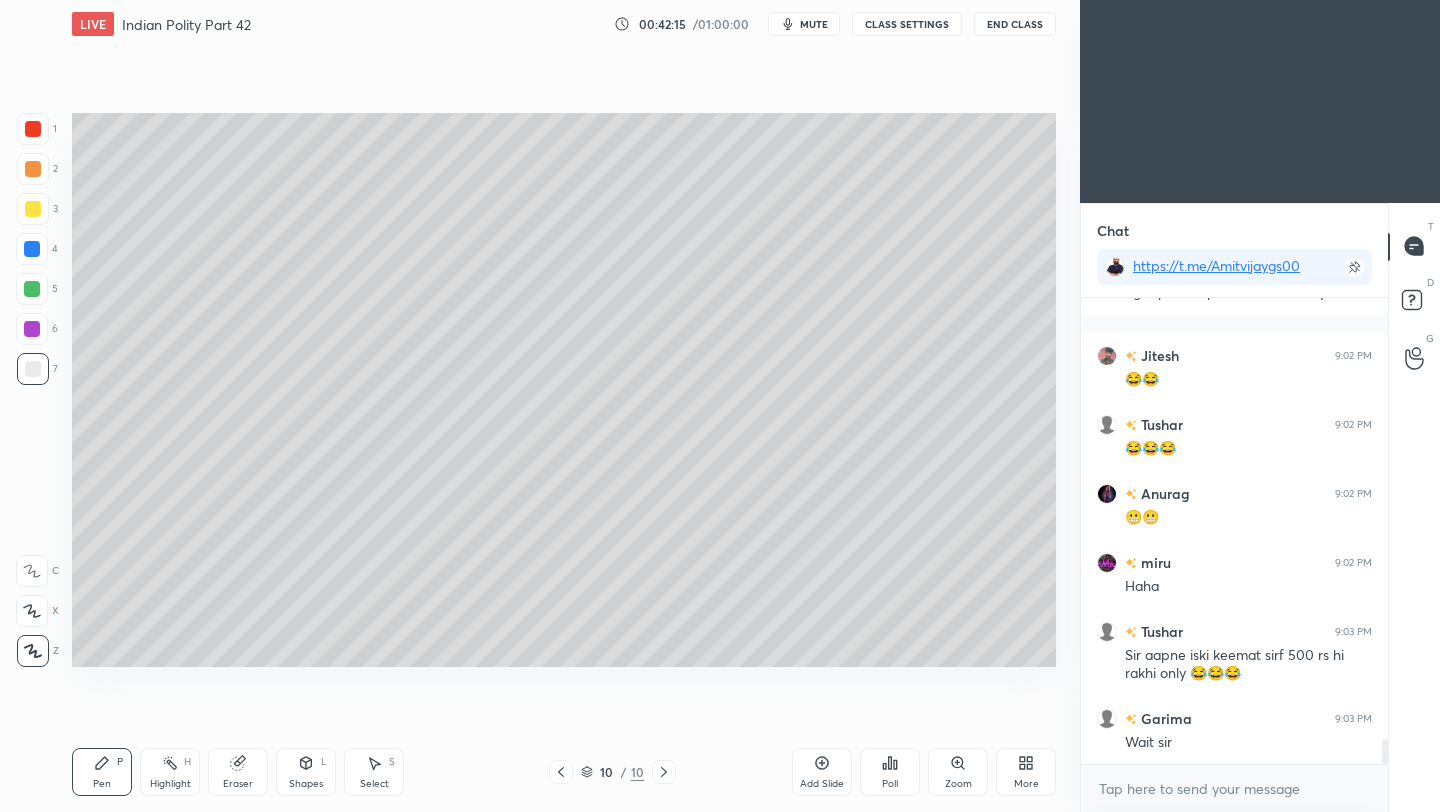scroll, scrollTop: 8203, scrollLeft: 0, axis: vertical 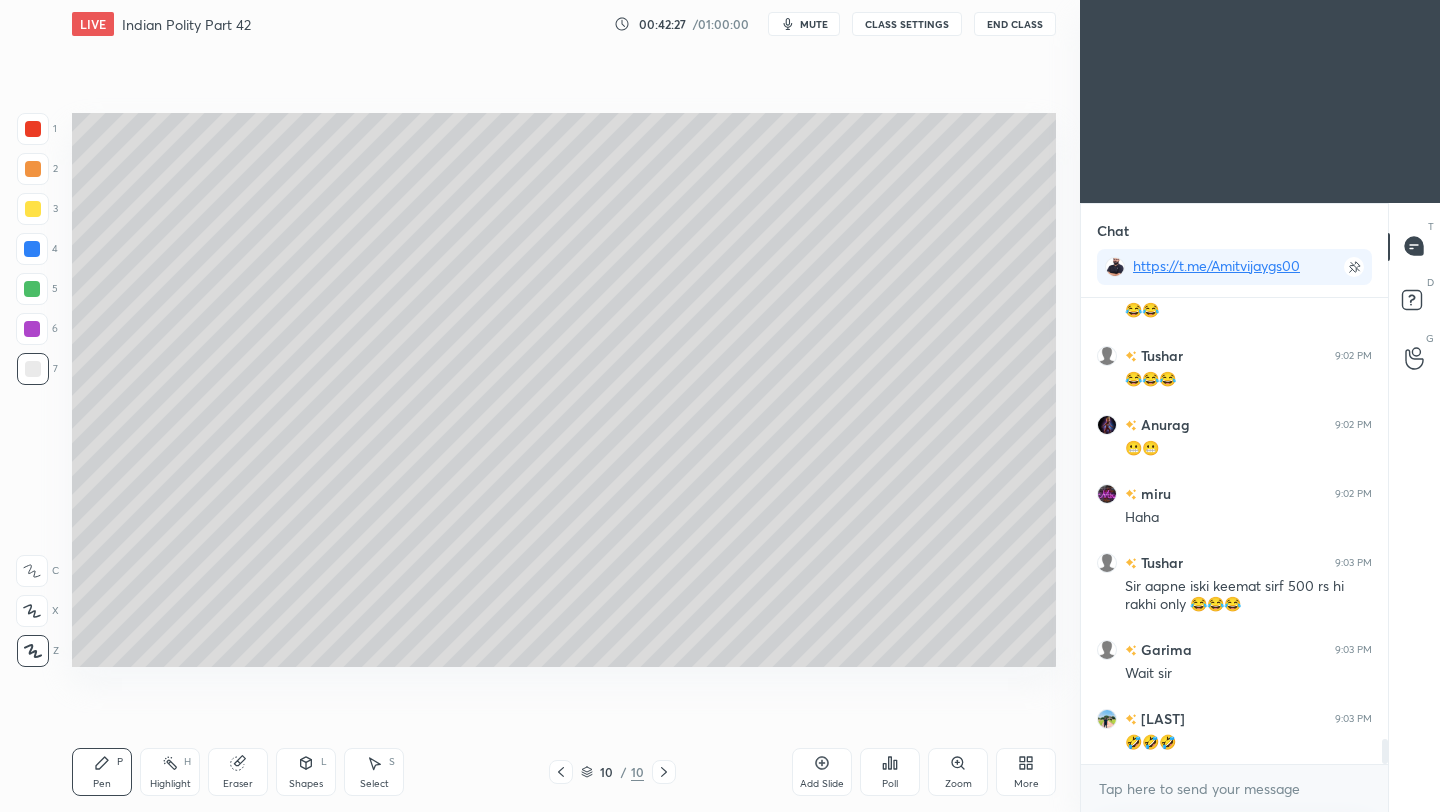 click on "Eraser" at bounding box center [238, 772] 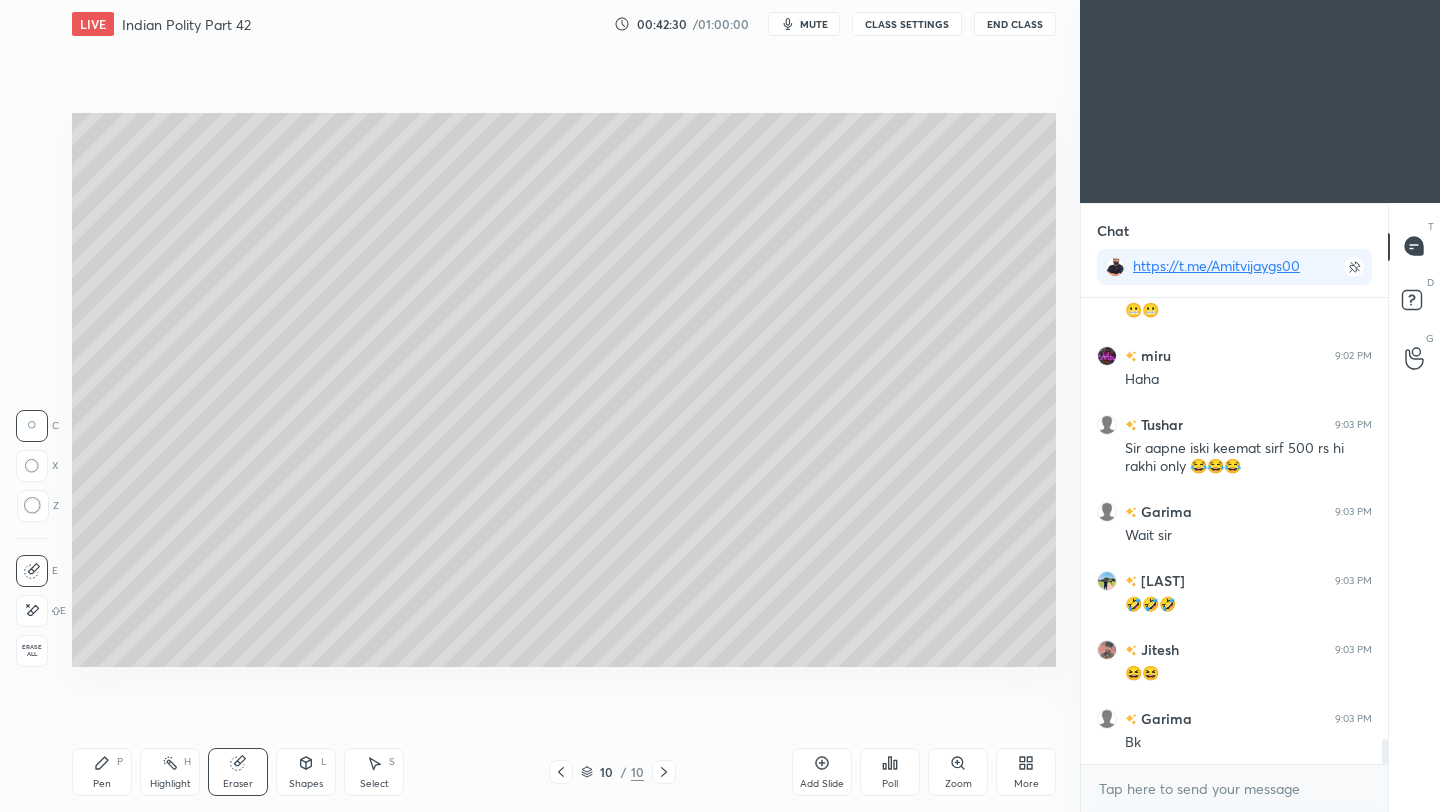 scroll, scrollTop: 8410, scrollLeft: 0, axis: vertical 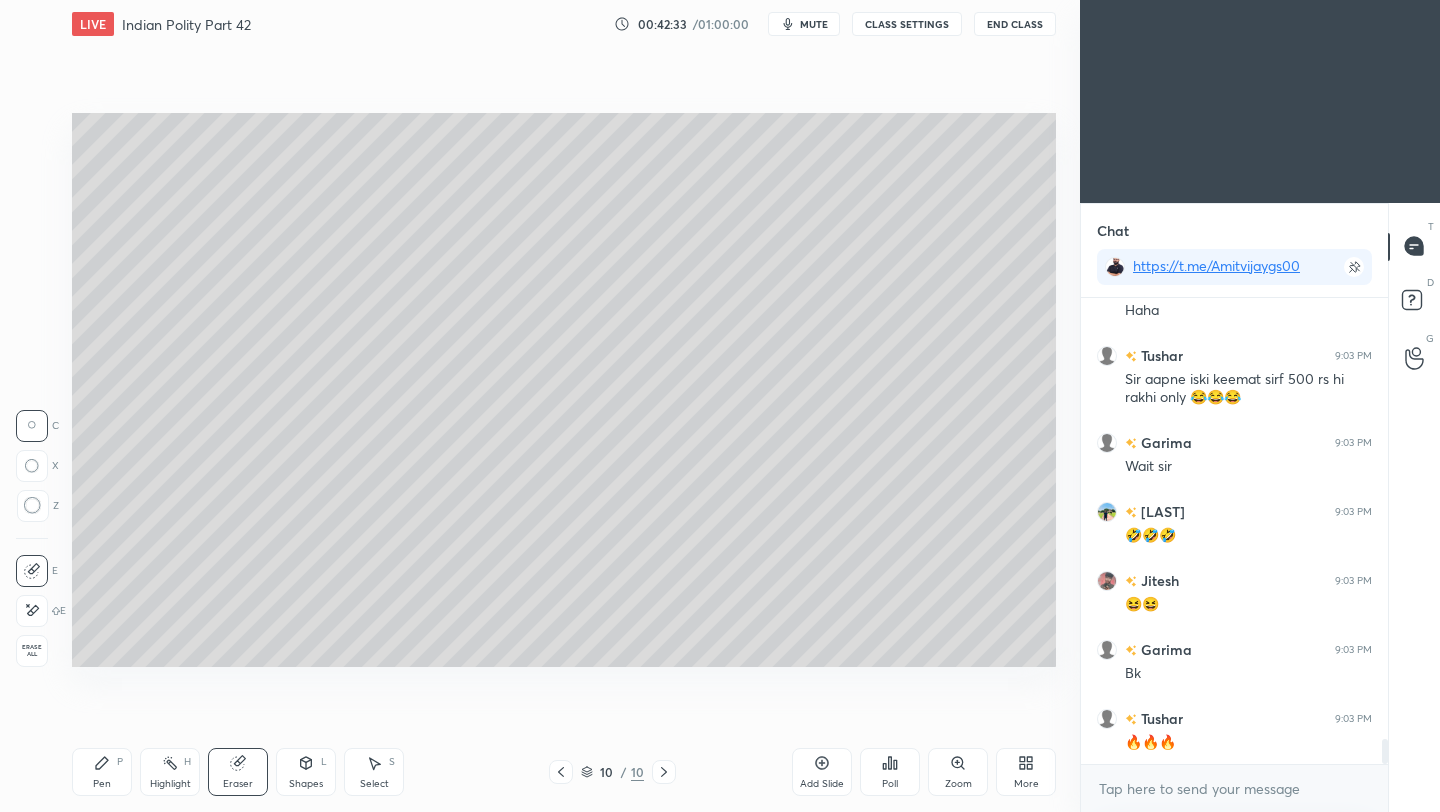 click 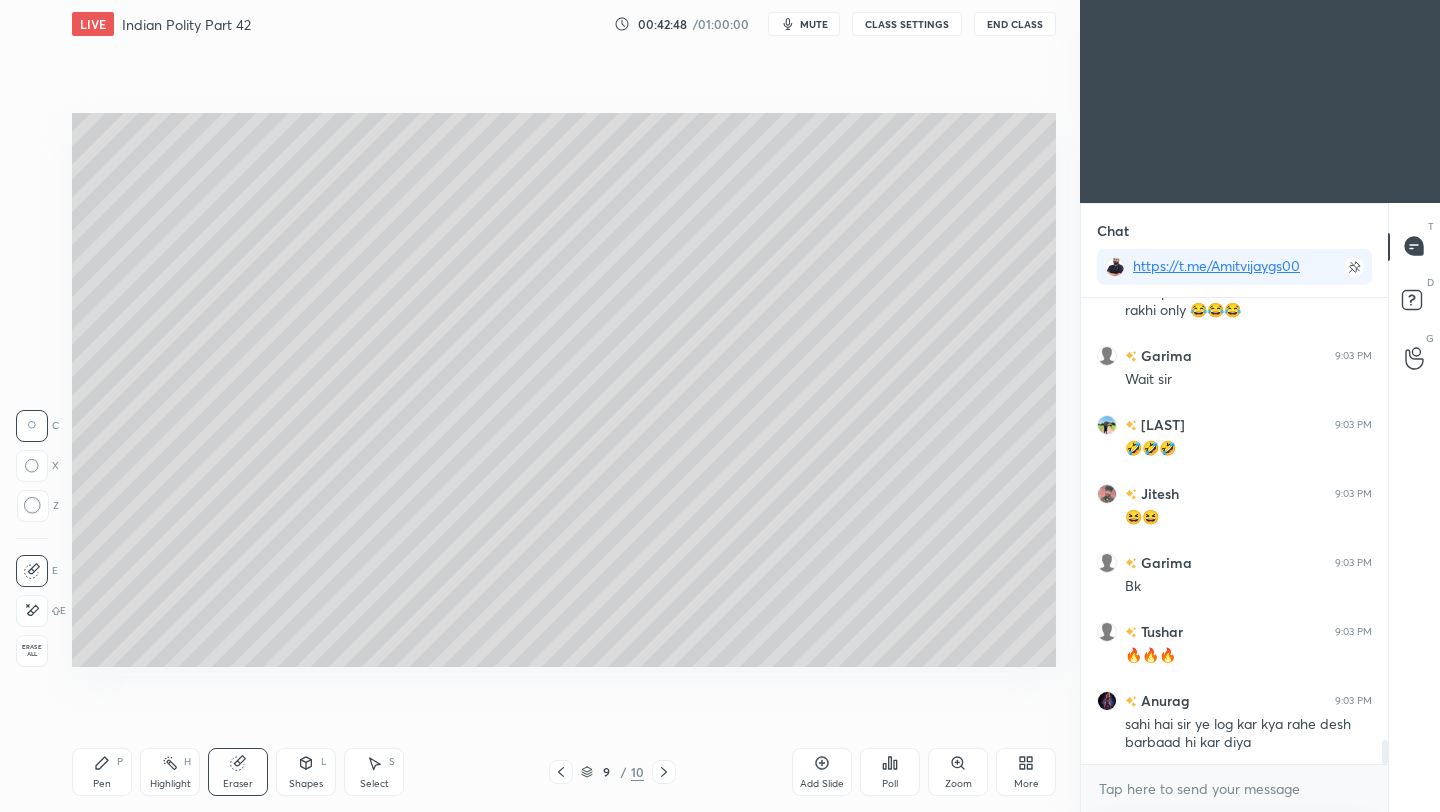 scroll, scrollTop: 8566, scrollLeft: 0, axis: vertical 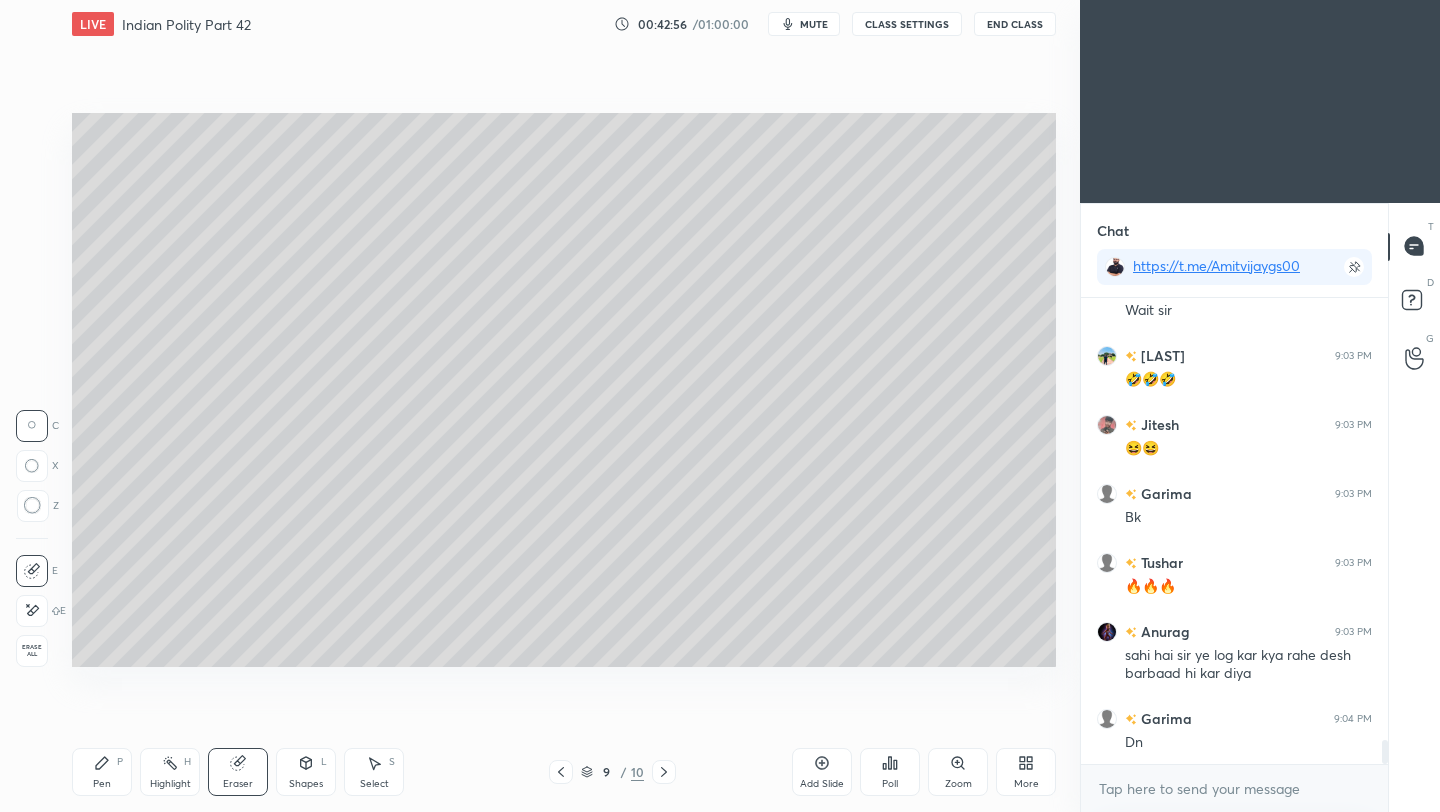 click 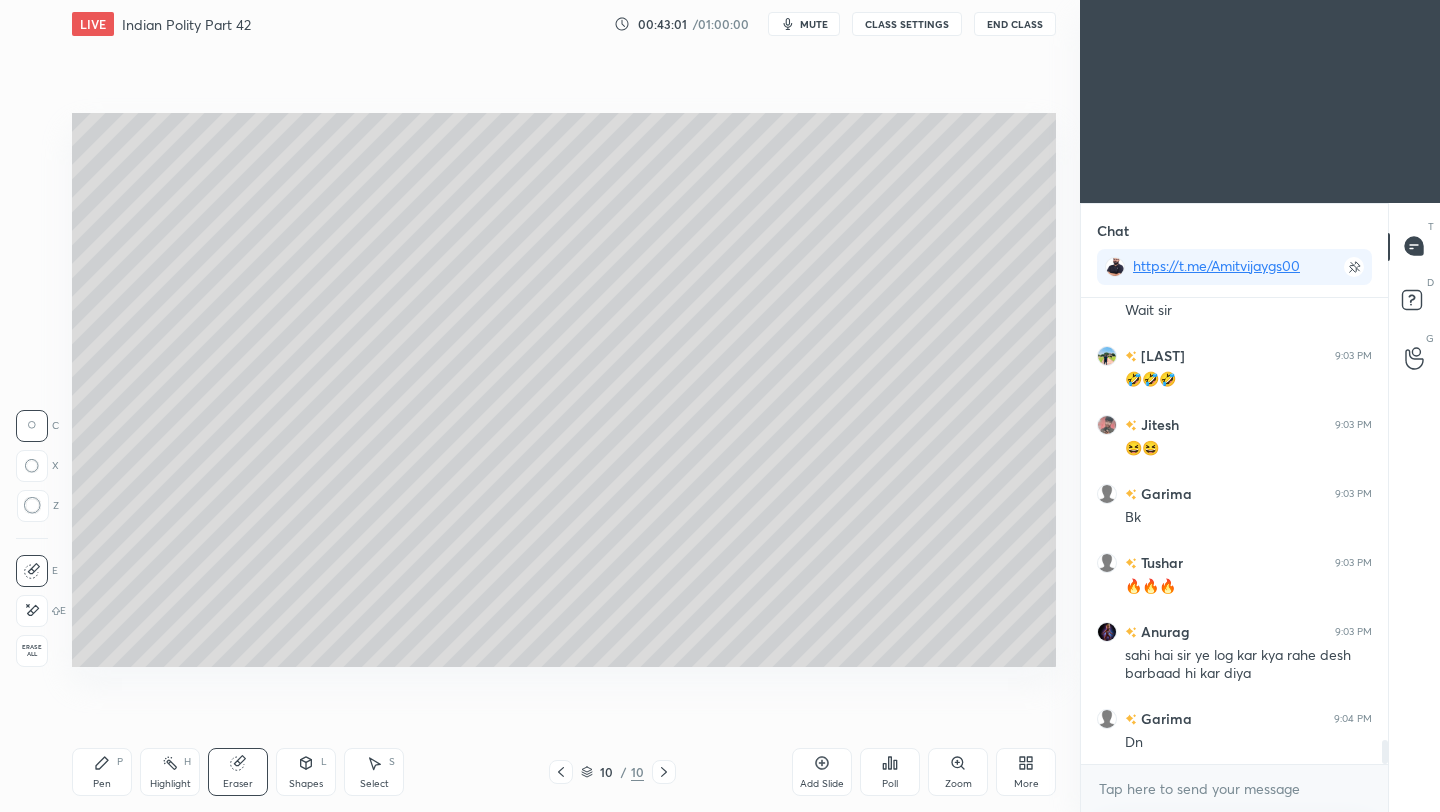 click on "Pen" at bounding box center [102, 784] 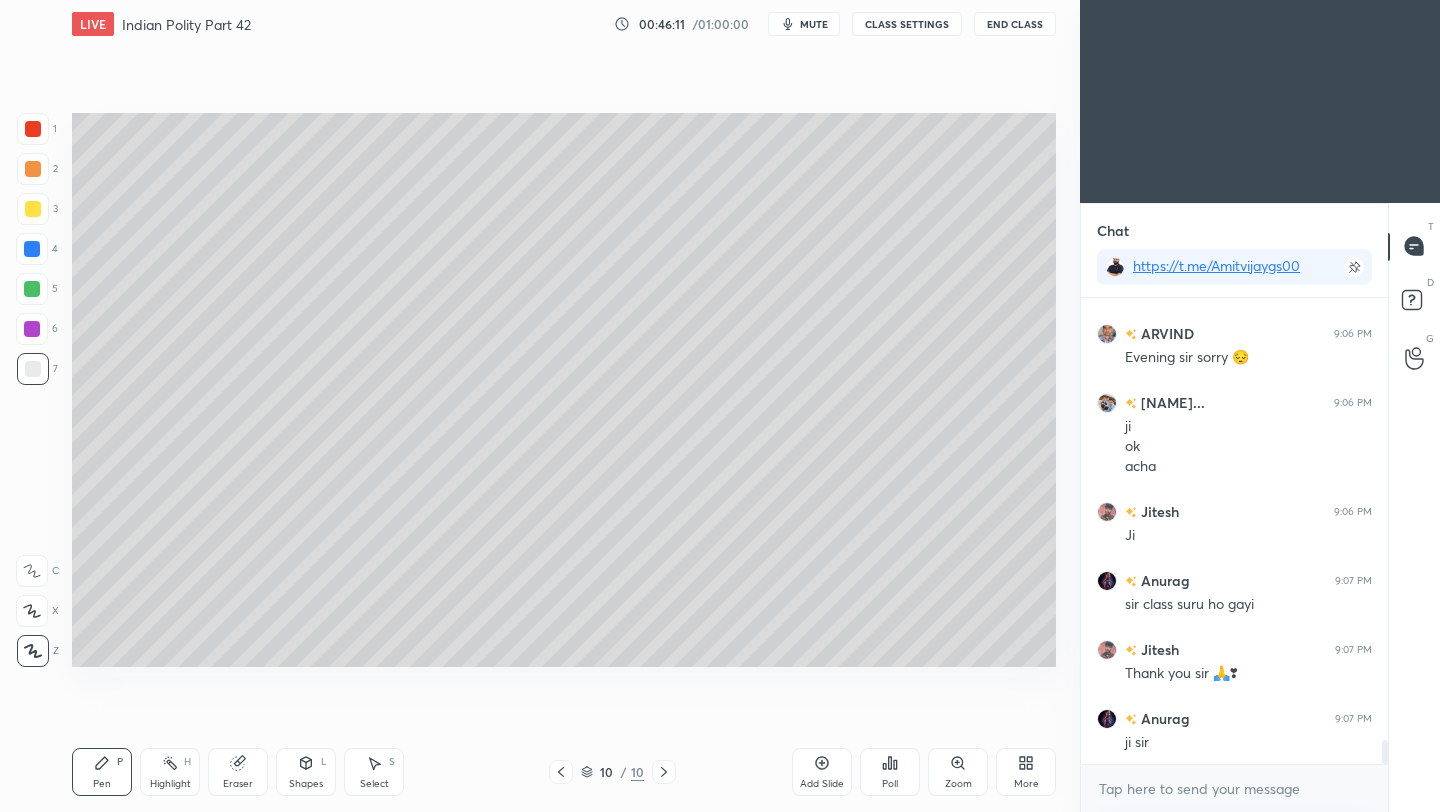 scroll, scrollTop: 8638, scrollLeft: 0, axis: vertical 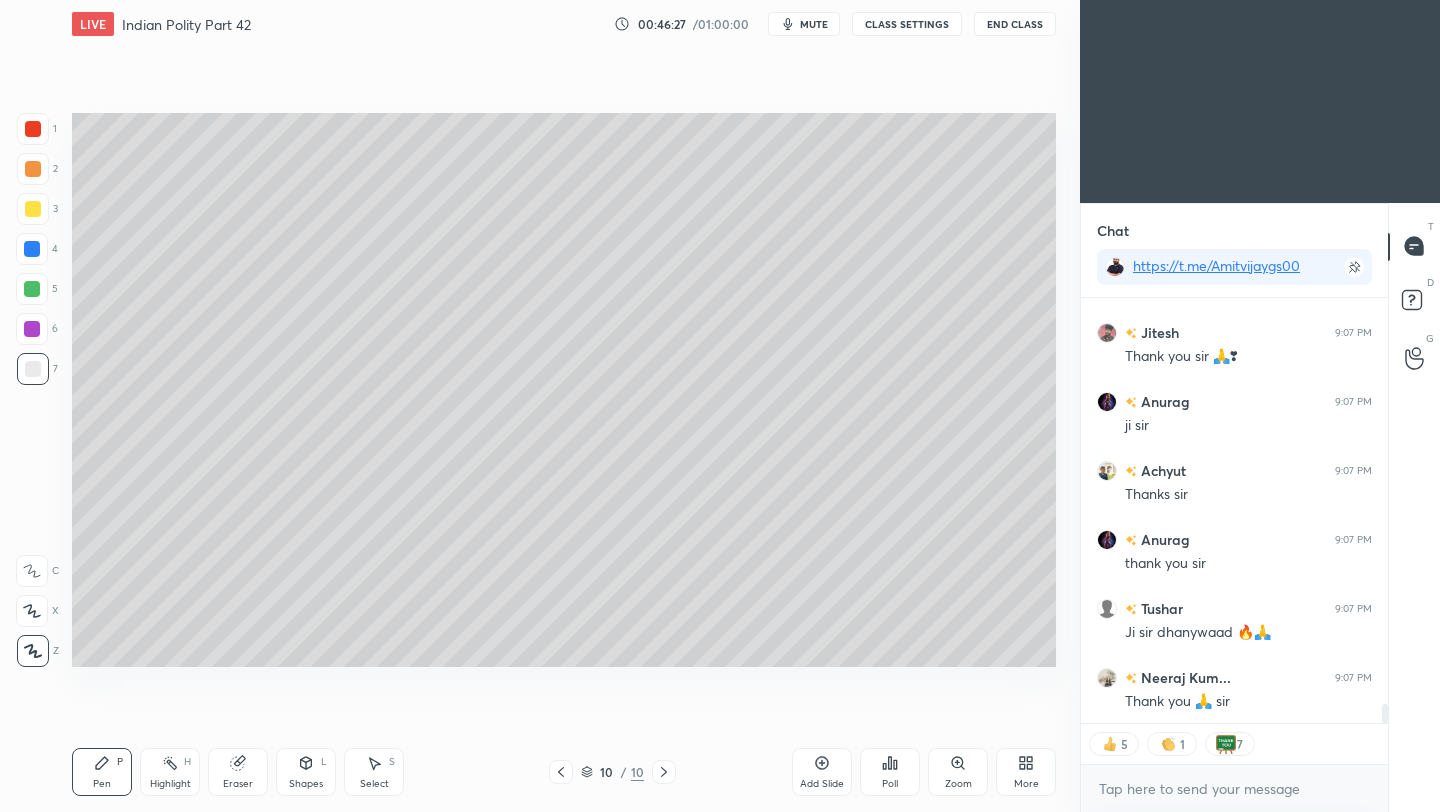 click on "End Class" at bounding box center (1015, 24) 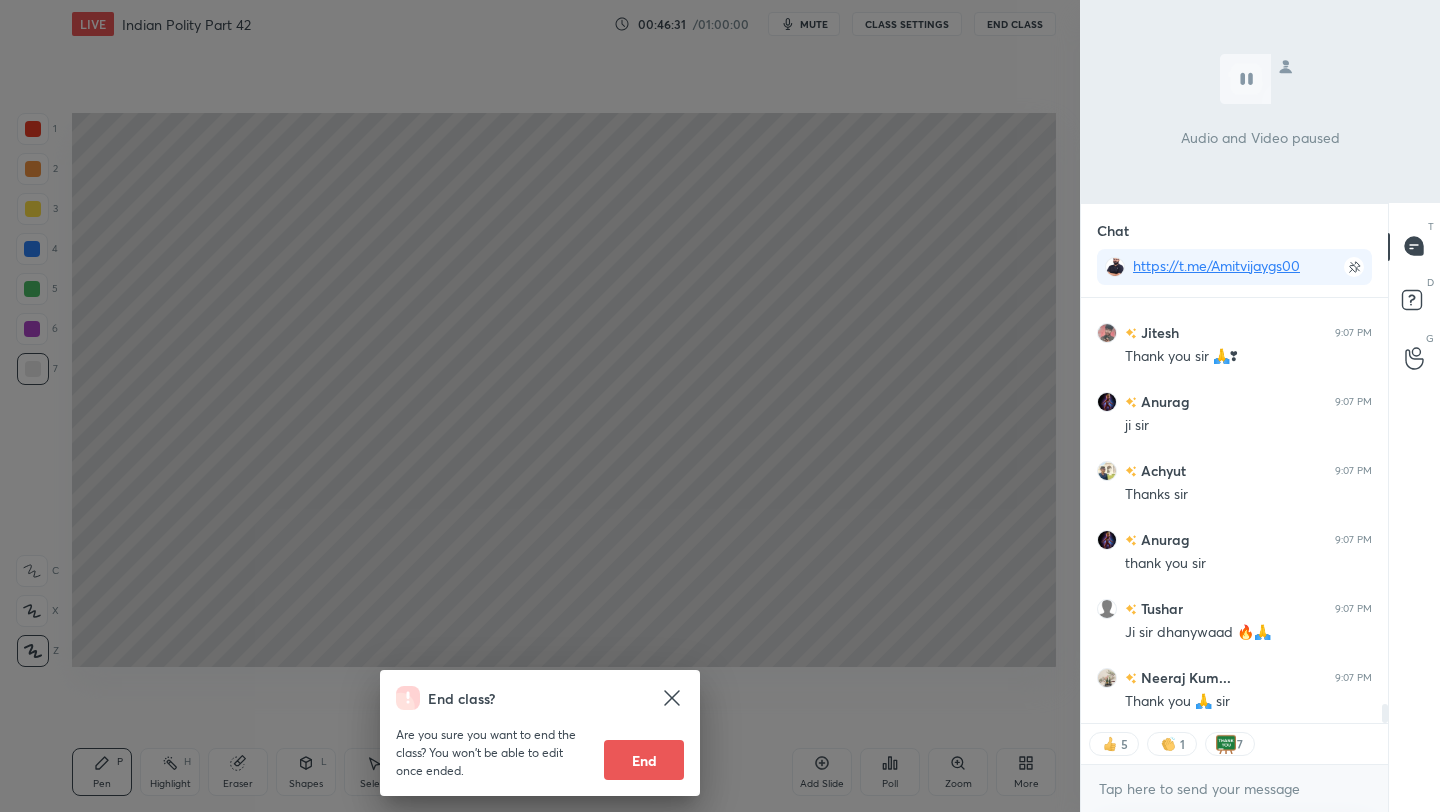 scroll, scrollTop: 7, scrollLeft: 7, axis: both 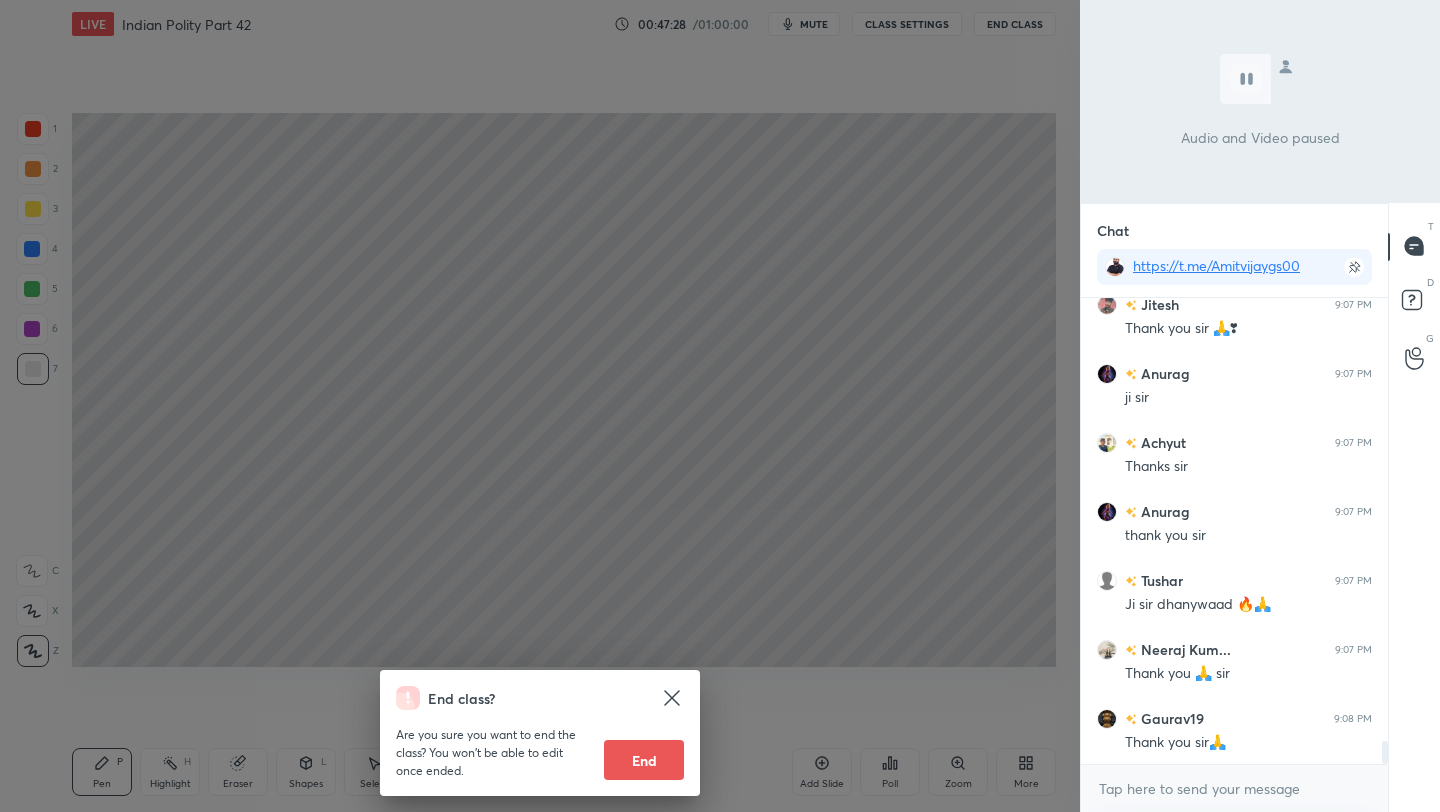 click on "End" at bounding box center (644, 760) 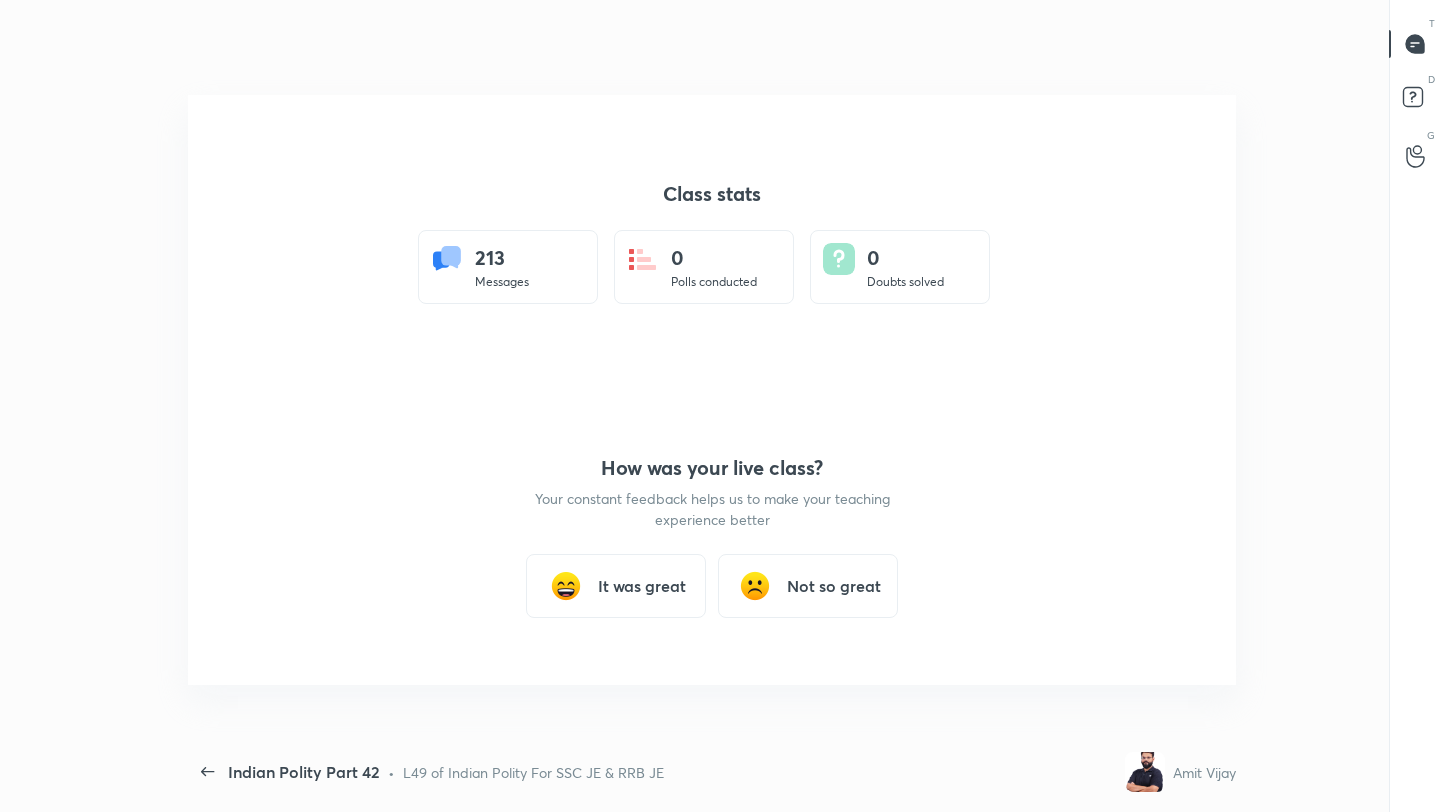 scroll, scrollTop: 99316, scrollLeft: 98882, axis: both 